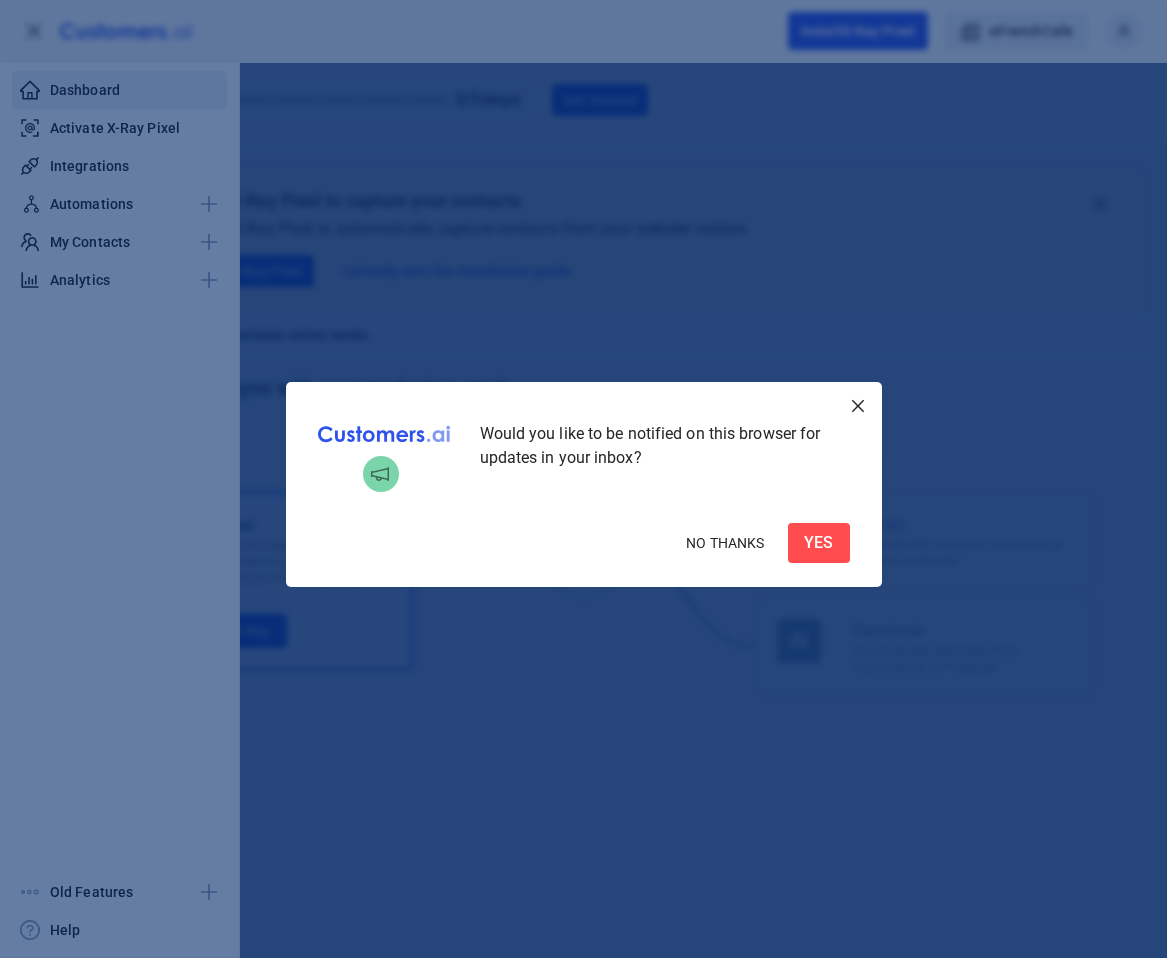 scroll, scrollTop: 0, scrollLeft: 0, axis: both 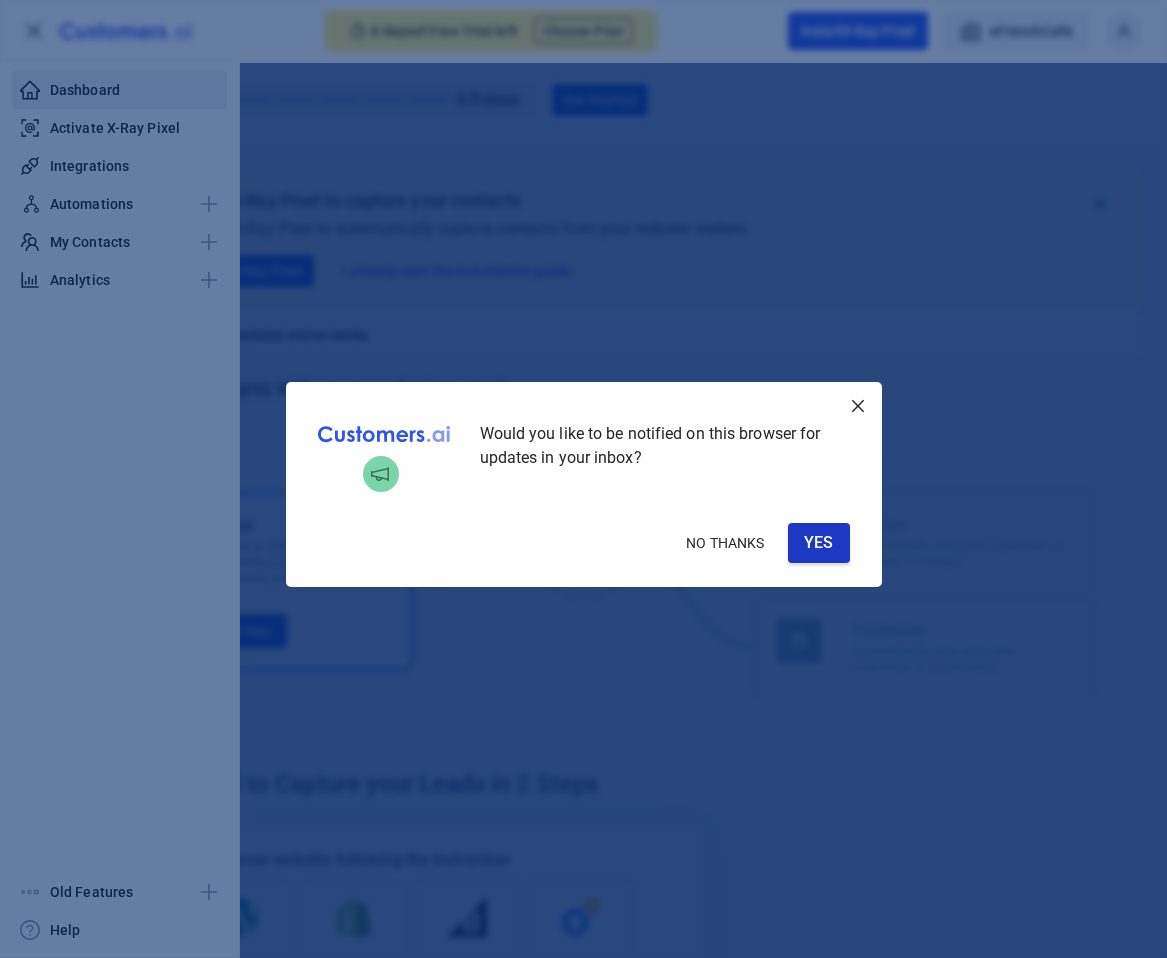 click on "YES" at bounding box center [818, 543] 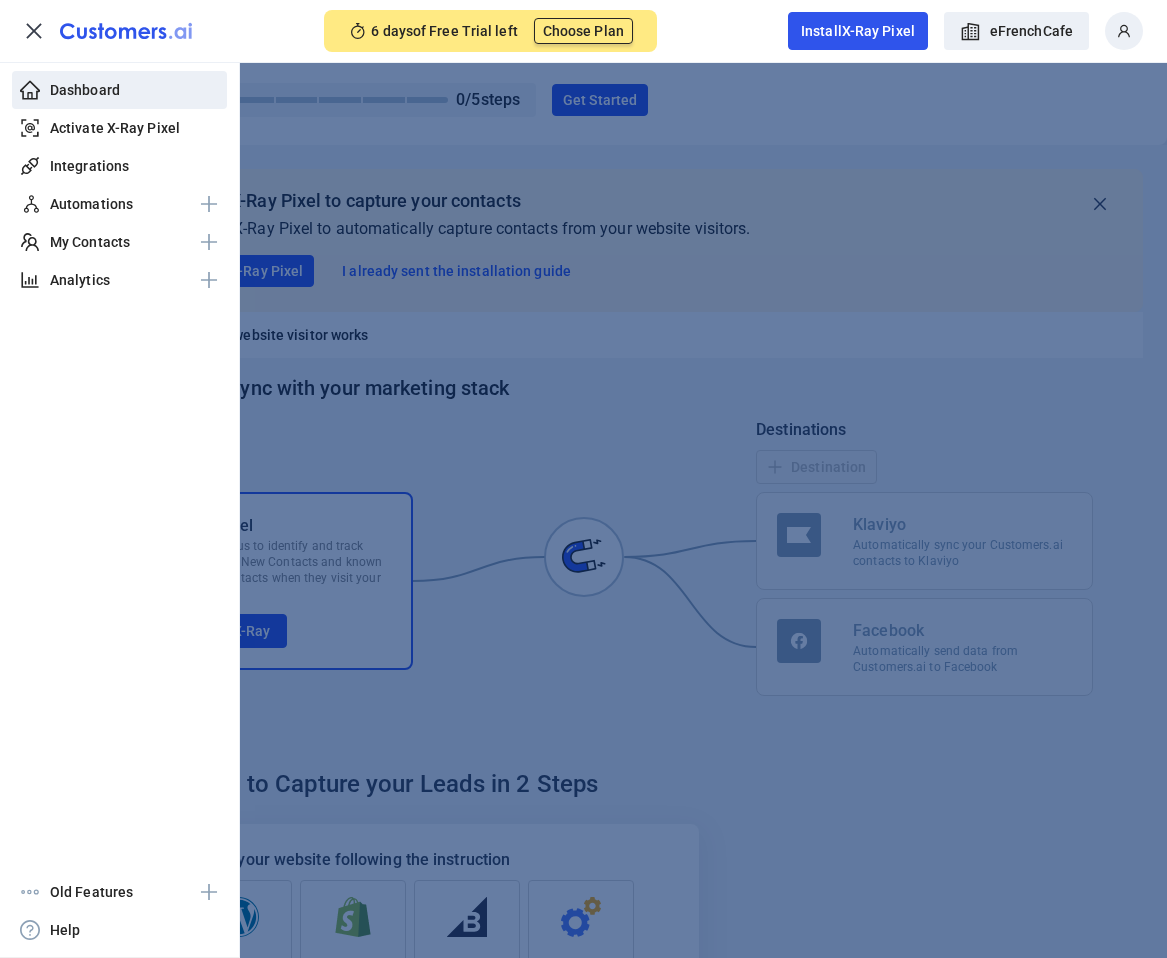 click on "Choose Plan" at bounding box center [583, 31] 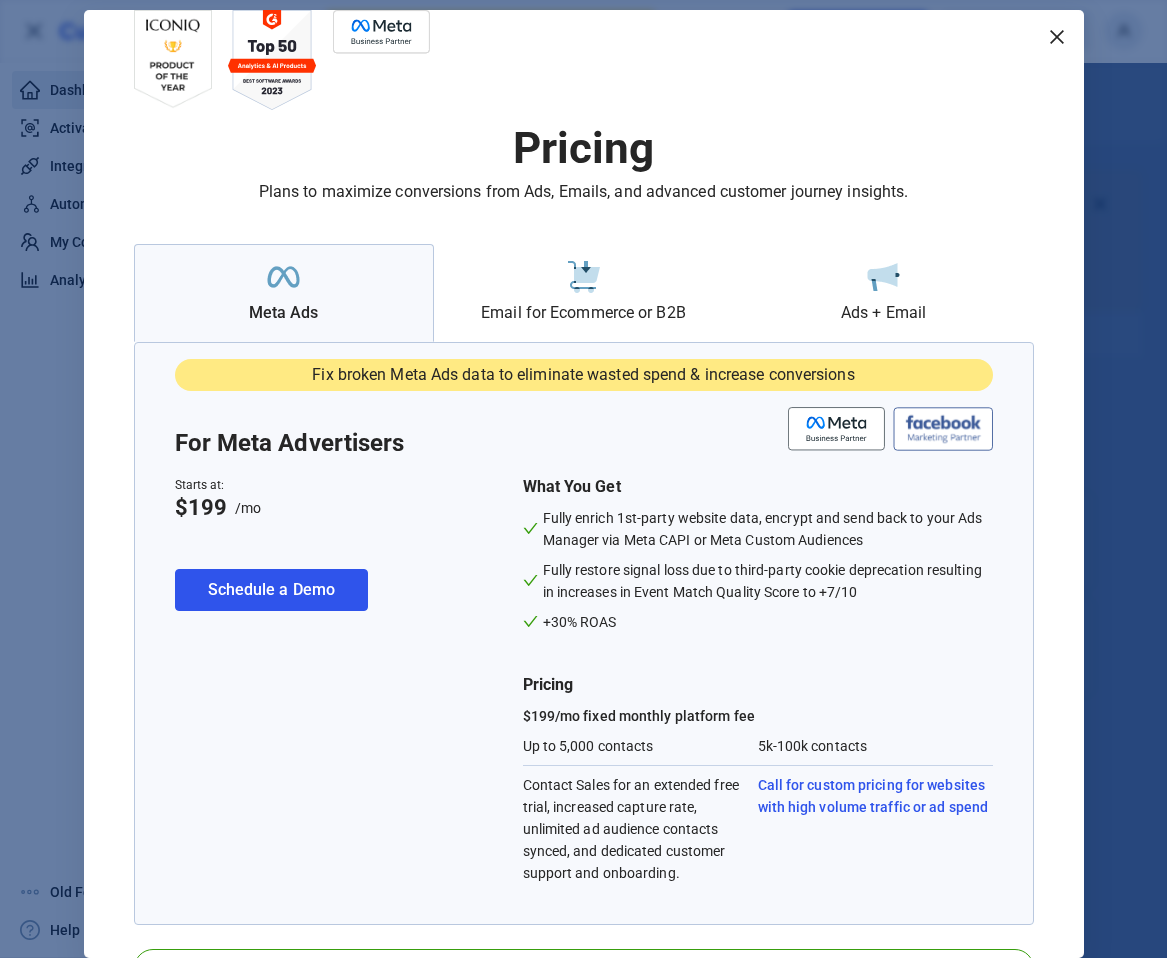 click on "Email for Ecommerce or B2B" at bounding box center (284, 313) 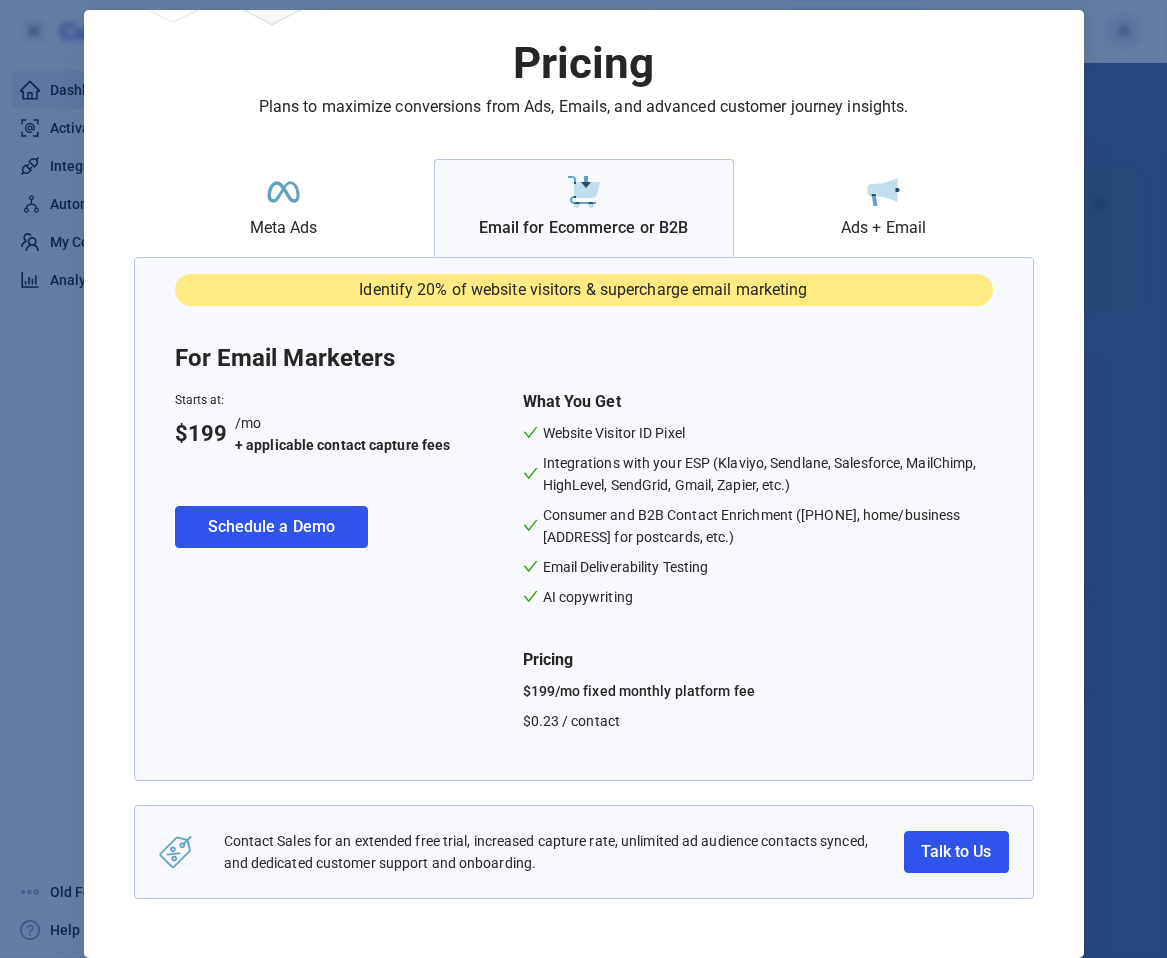 scroll, scrollTop: 0, scrollLeft: 0, axis: both 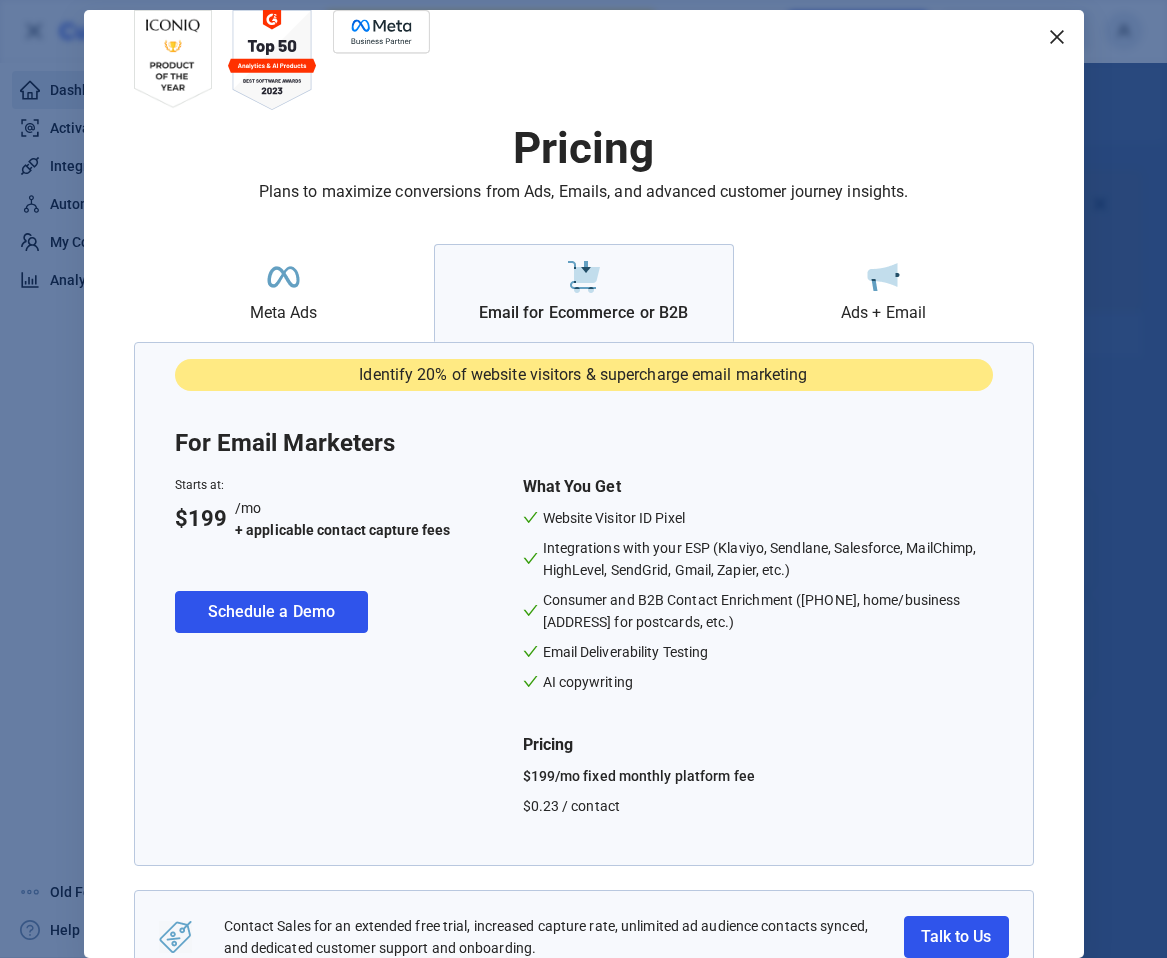 click on "Ads + Email" at bounding box center [284, 313] 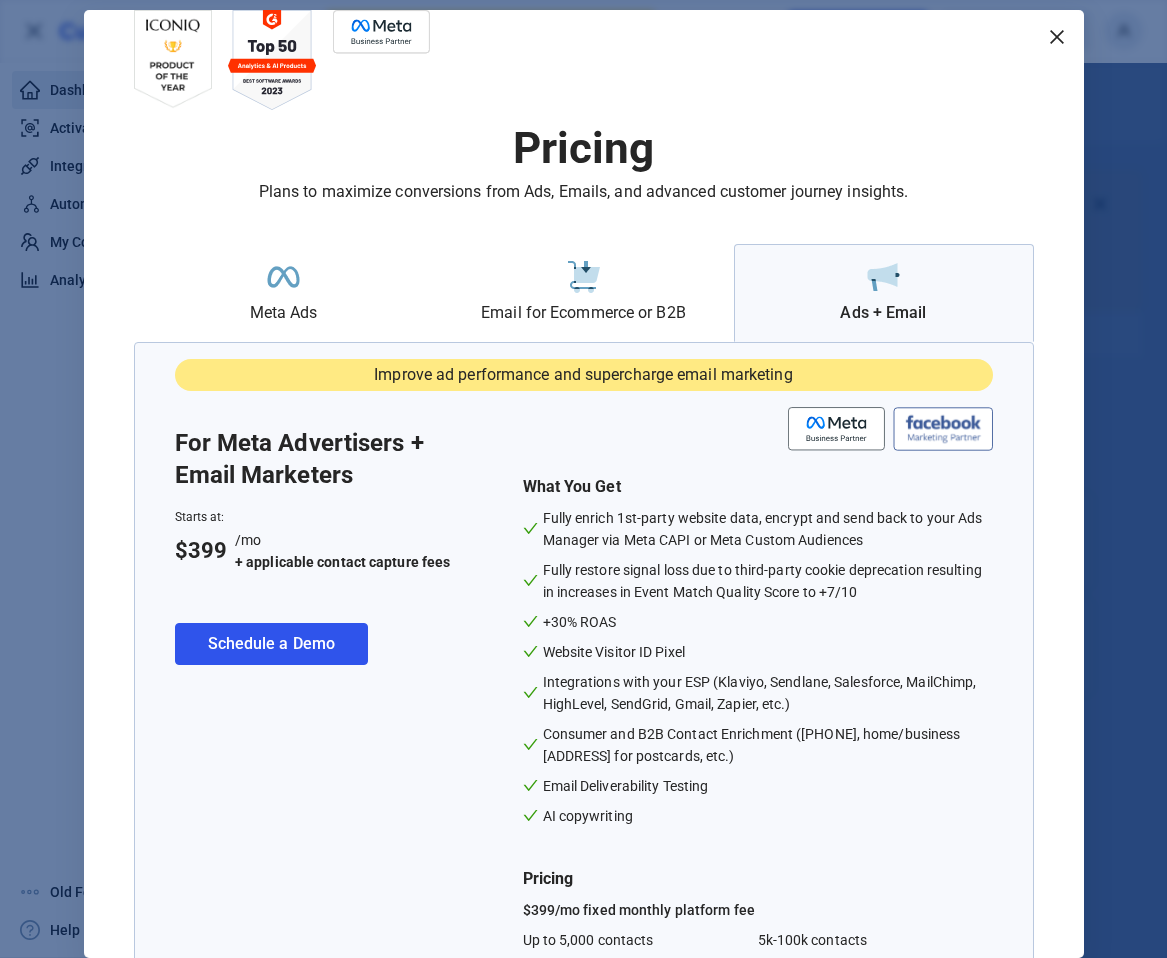 click at bounding box center [283, 277] 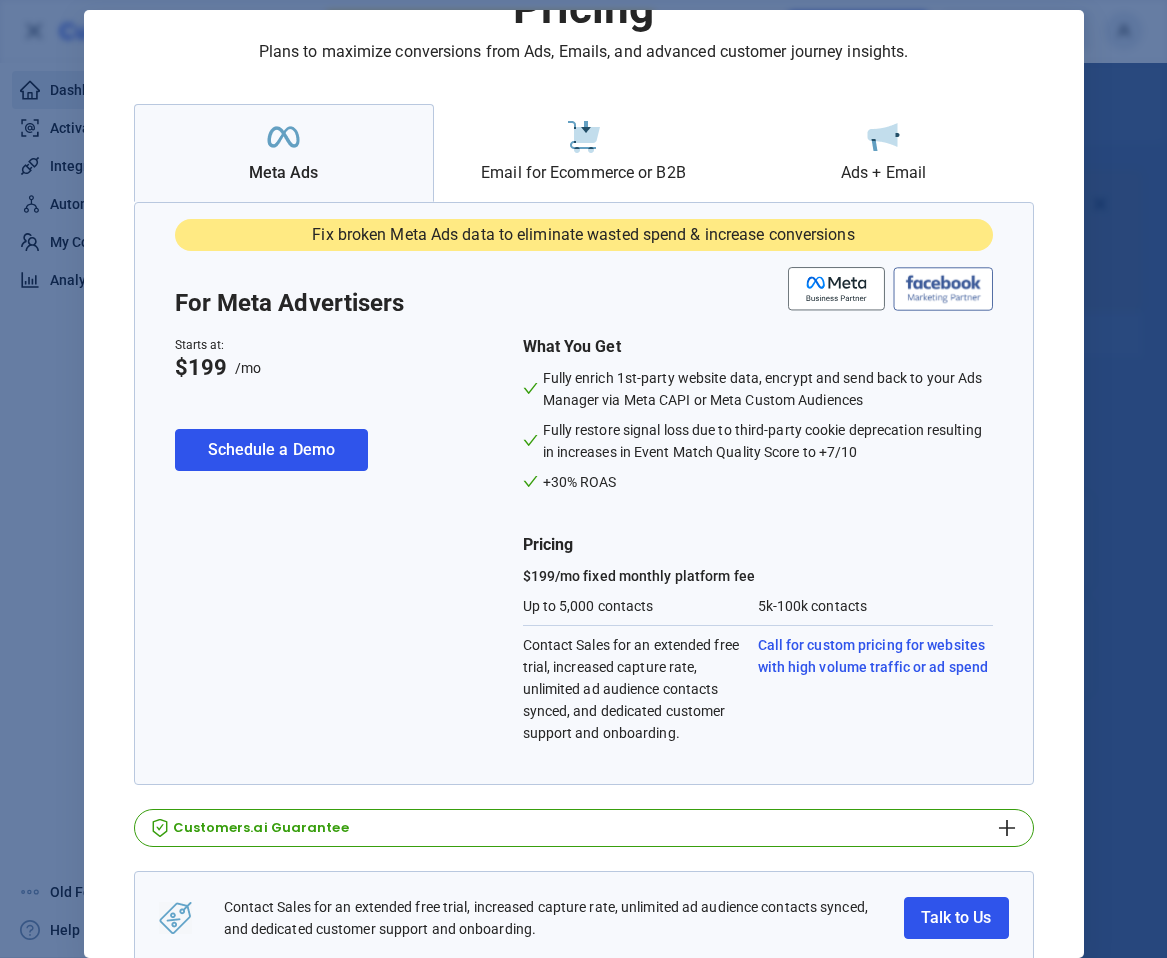 scroll, scrollTop: 0, scrollLeft: 0, axis: both 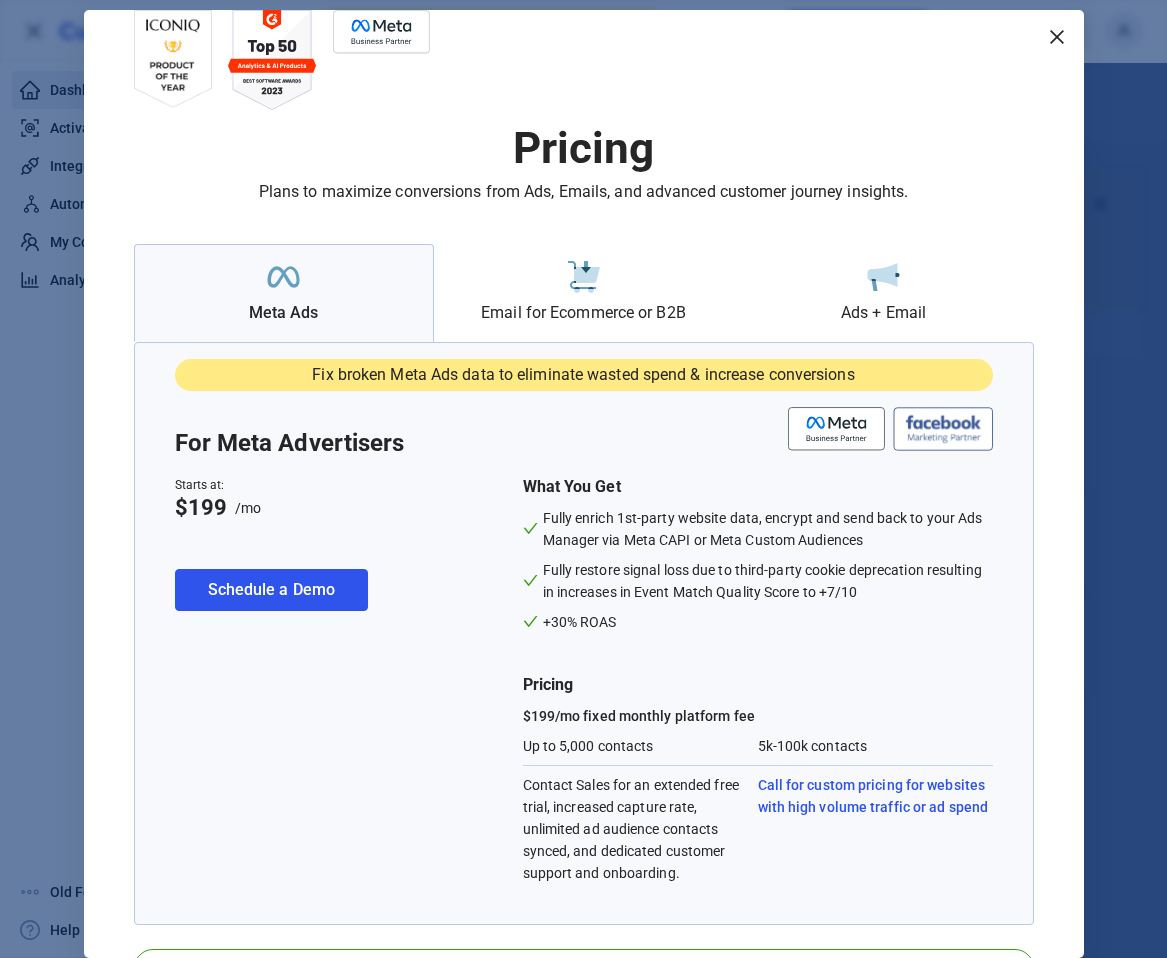 click at bounding box center [1057, 37] 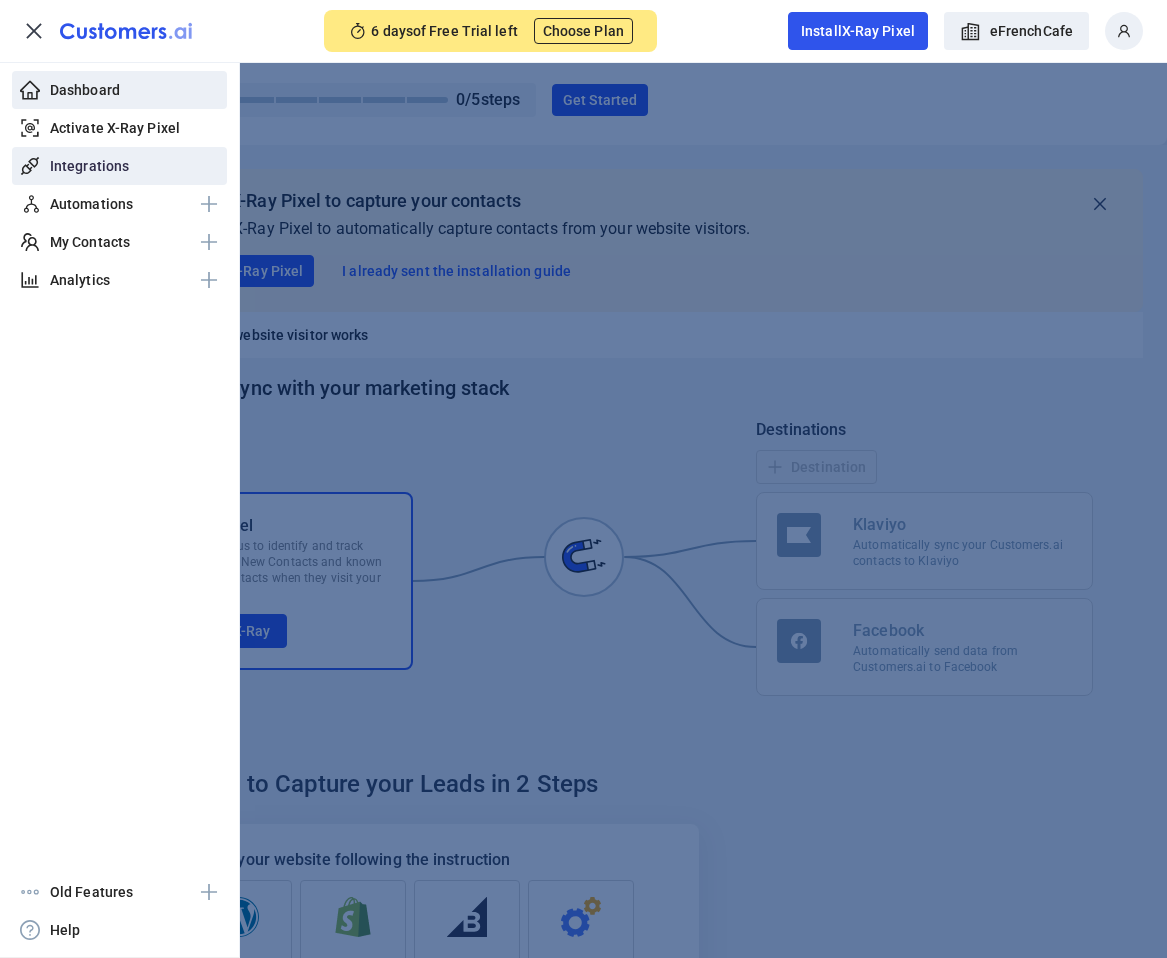 click on "Integrations" at bounding box center [89, 166] 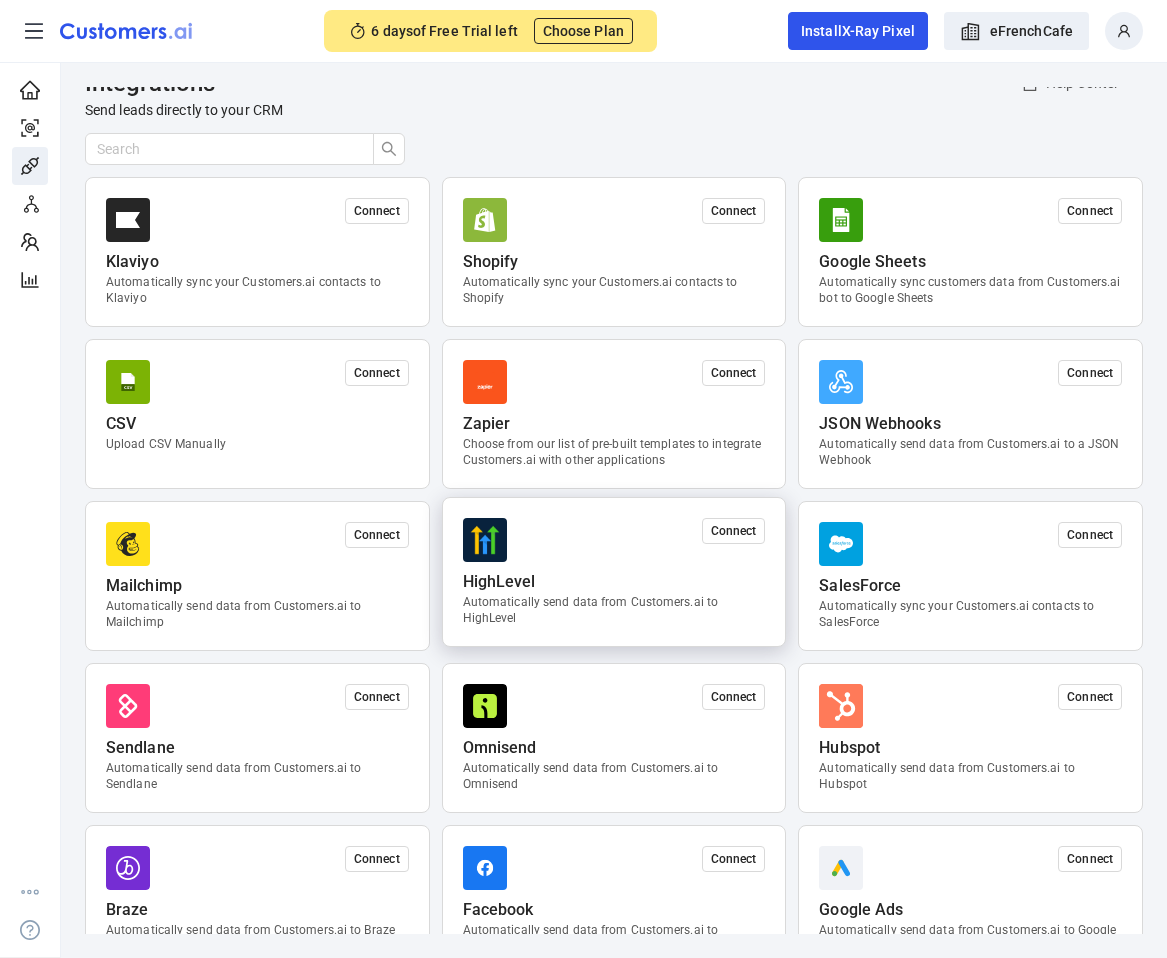 scroll, scrollTop: 0, scrollLeft: 0, axis: both 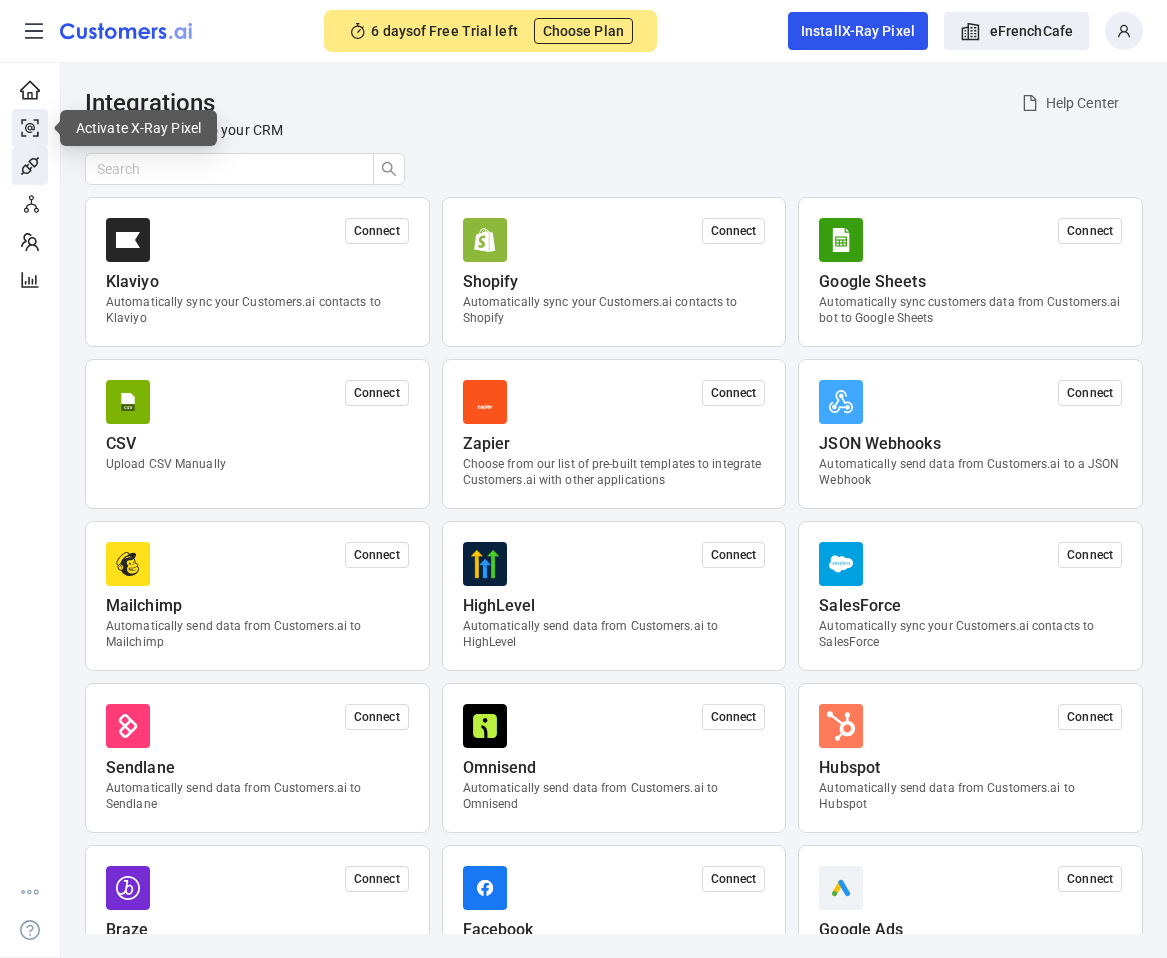 click at bounding box center (30, 128) 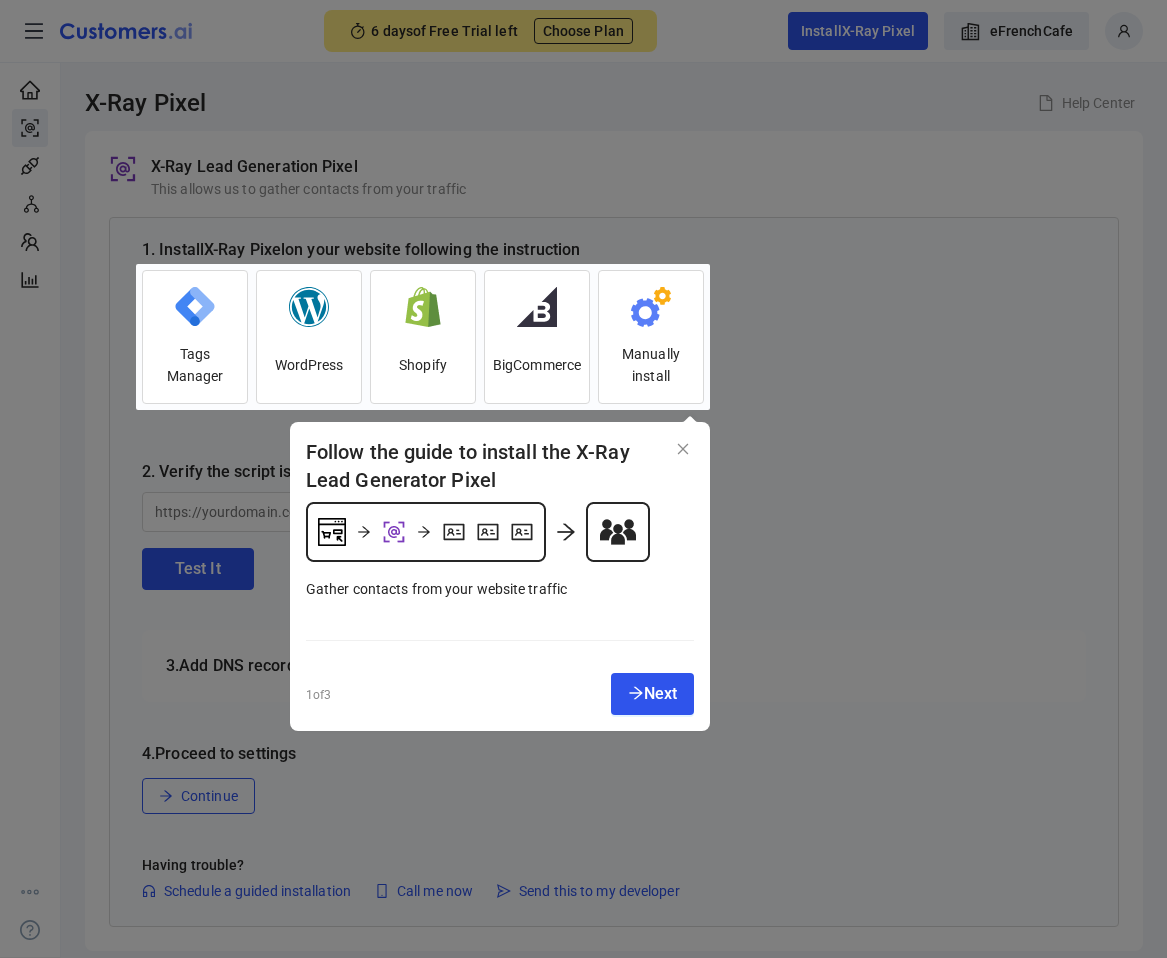click at bounding box center (68, 479) 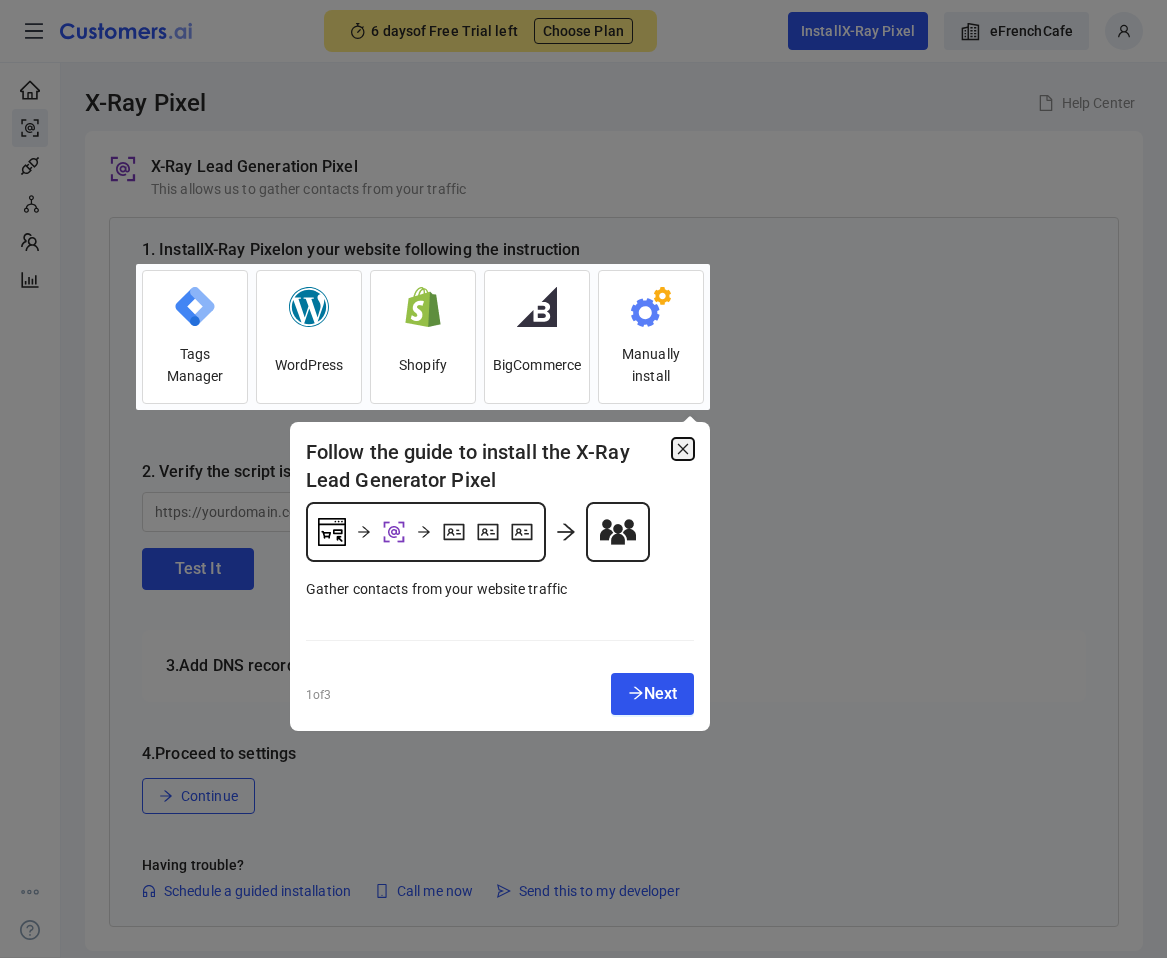 click at bounding box center (683, 449) 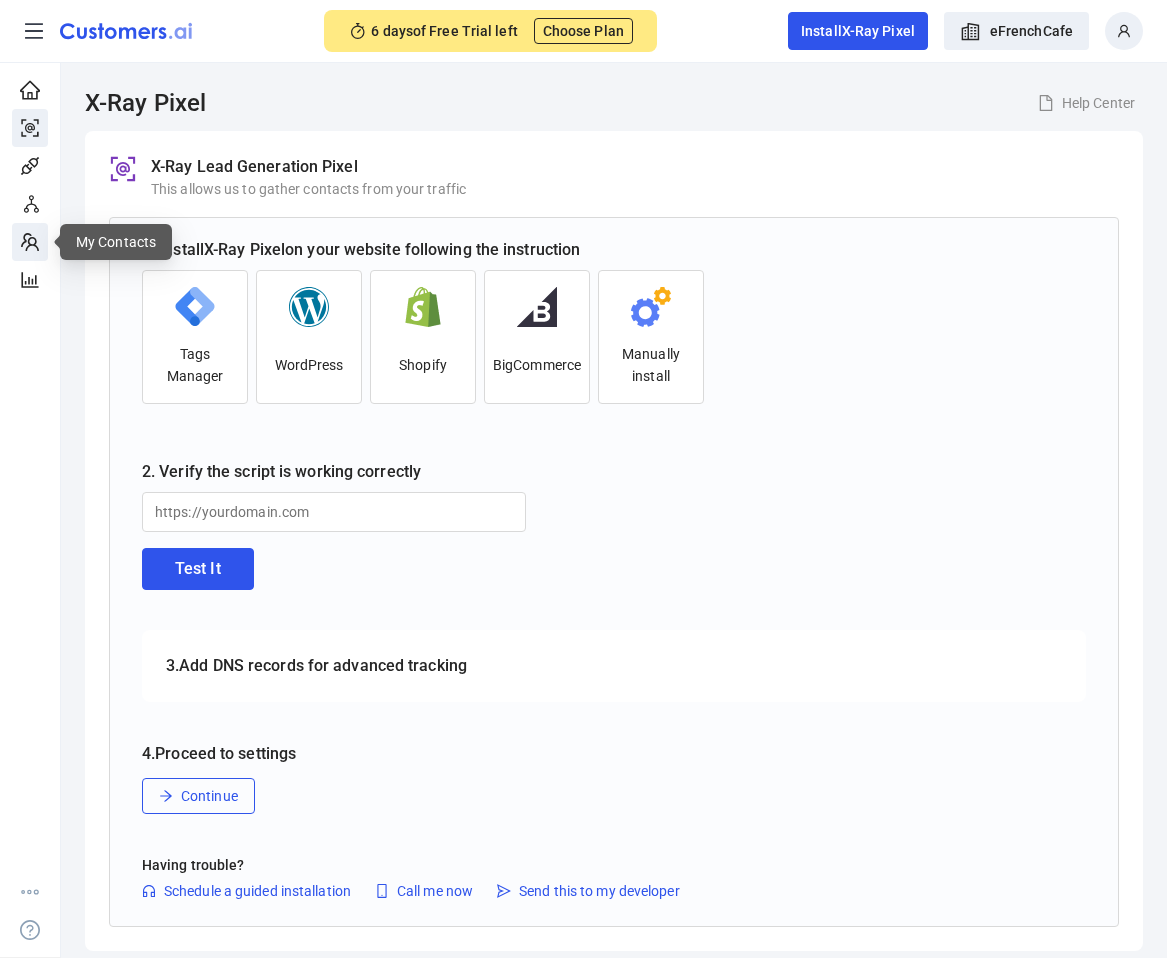 click at bounding box center (30, 242) 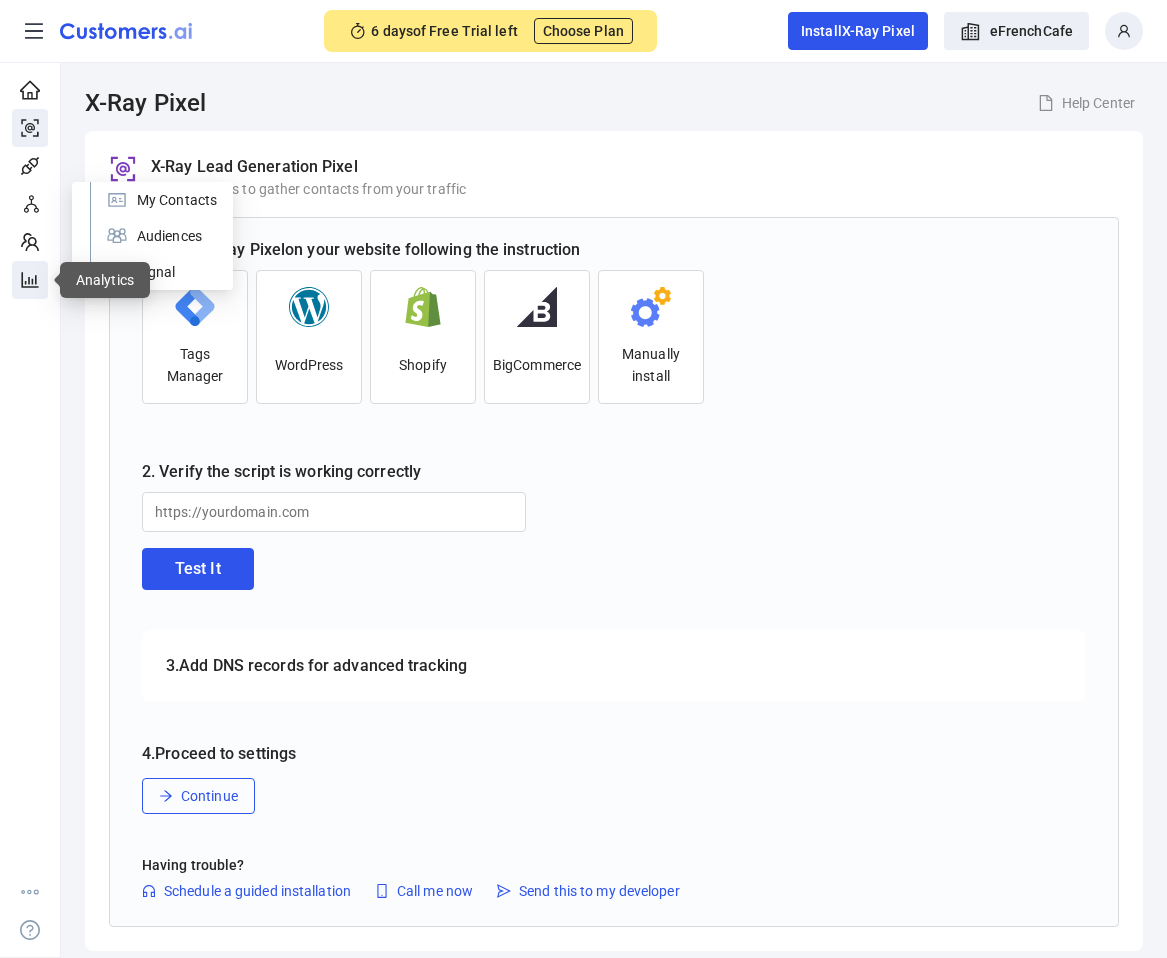 click at bounding box center (29, 280) 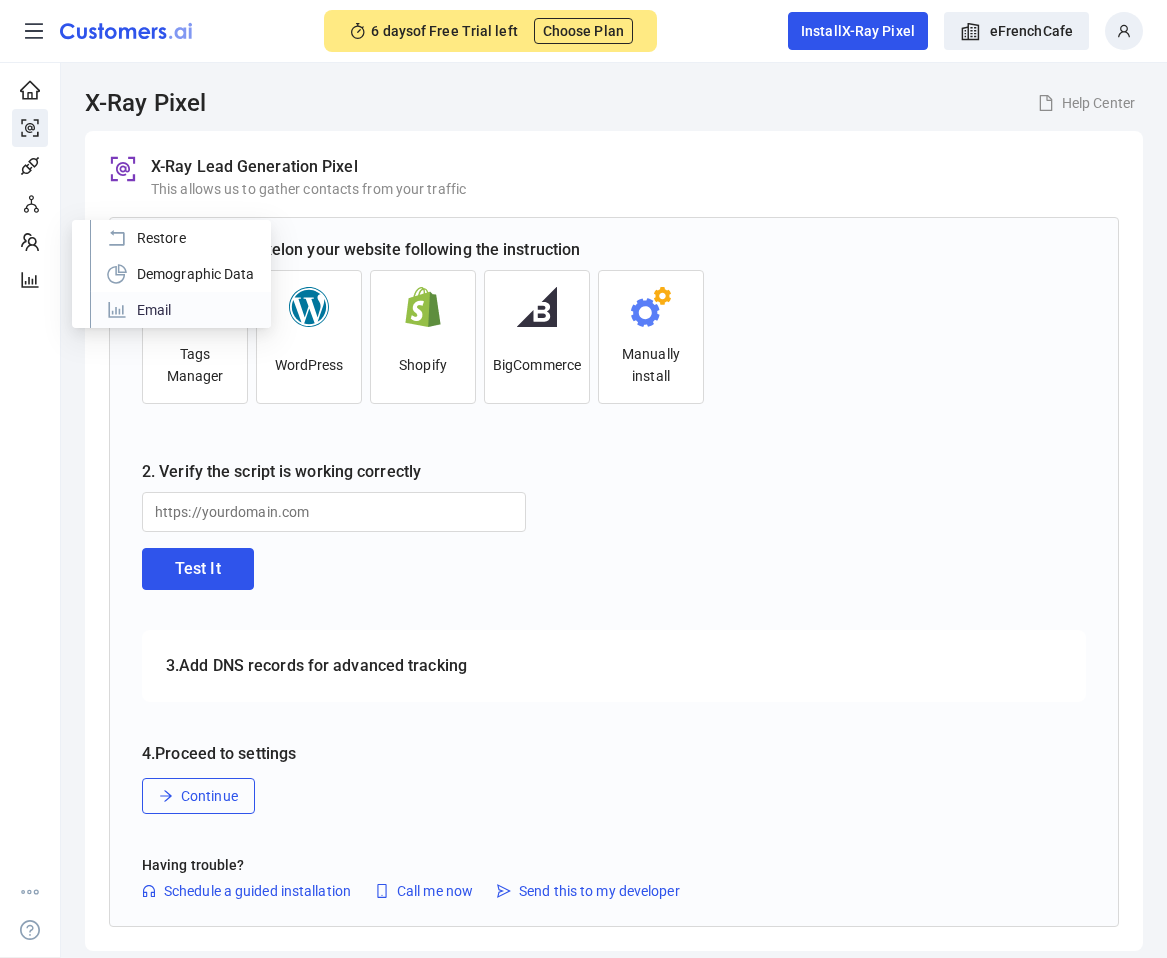 click on "Email" at bounding box center (180, 310) 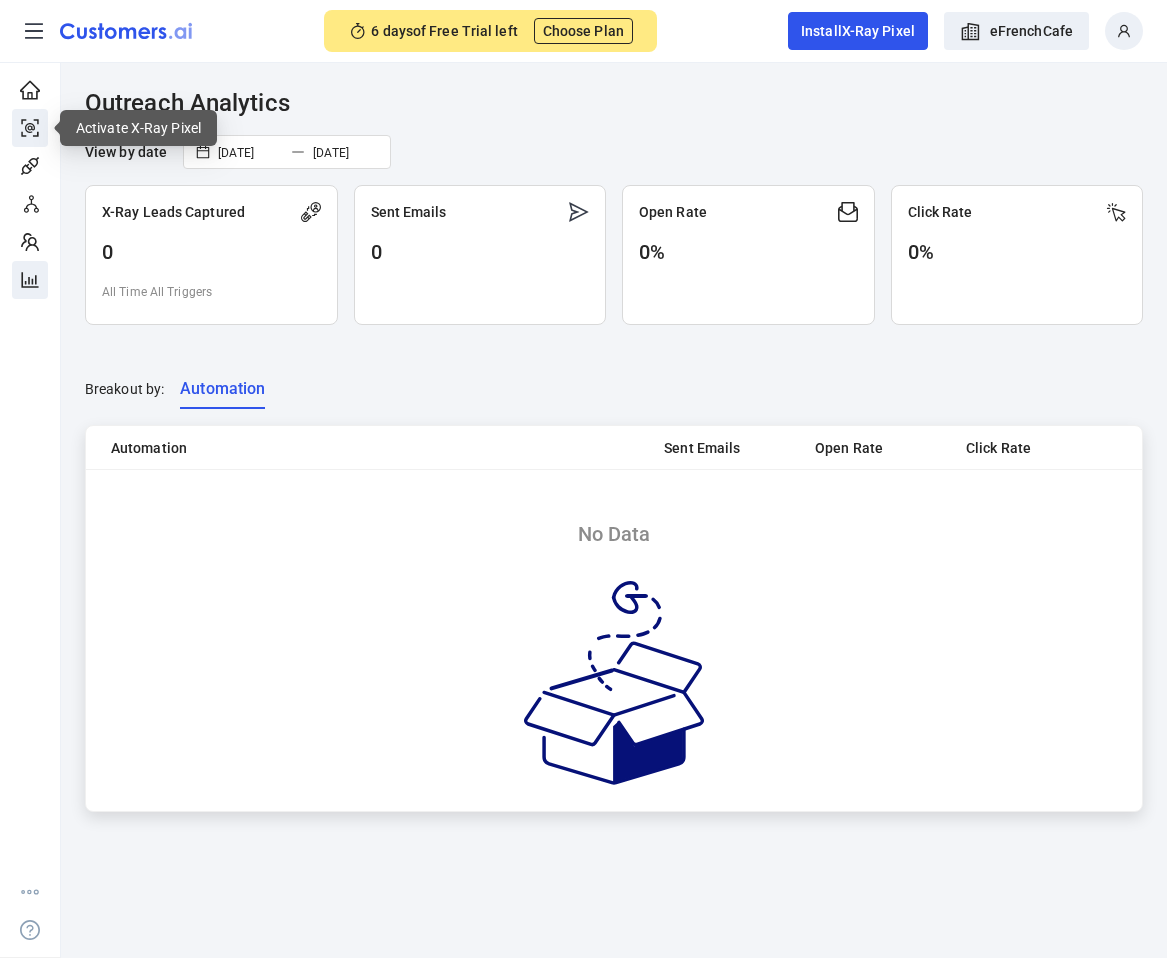 click at bounding box center [30, 128] 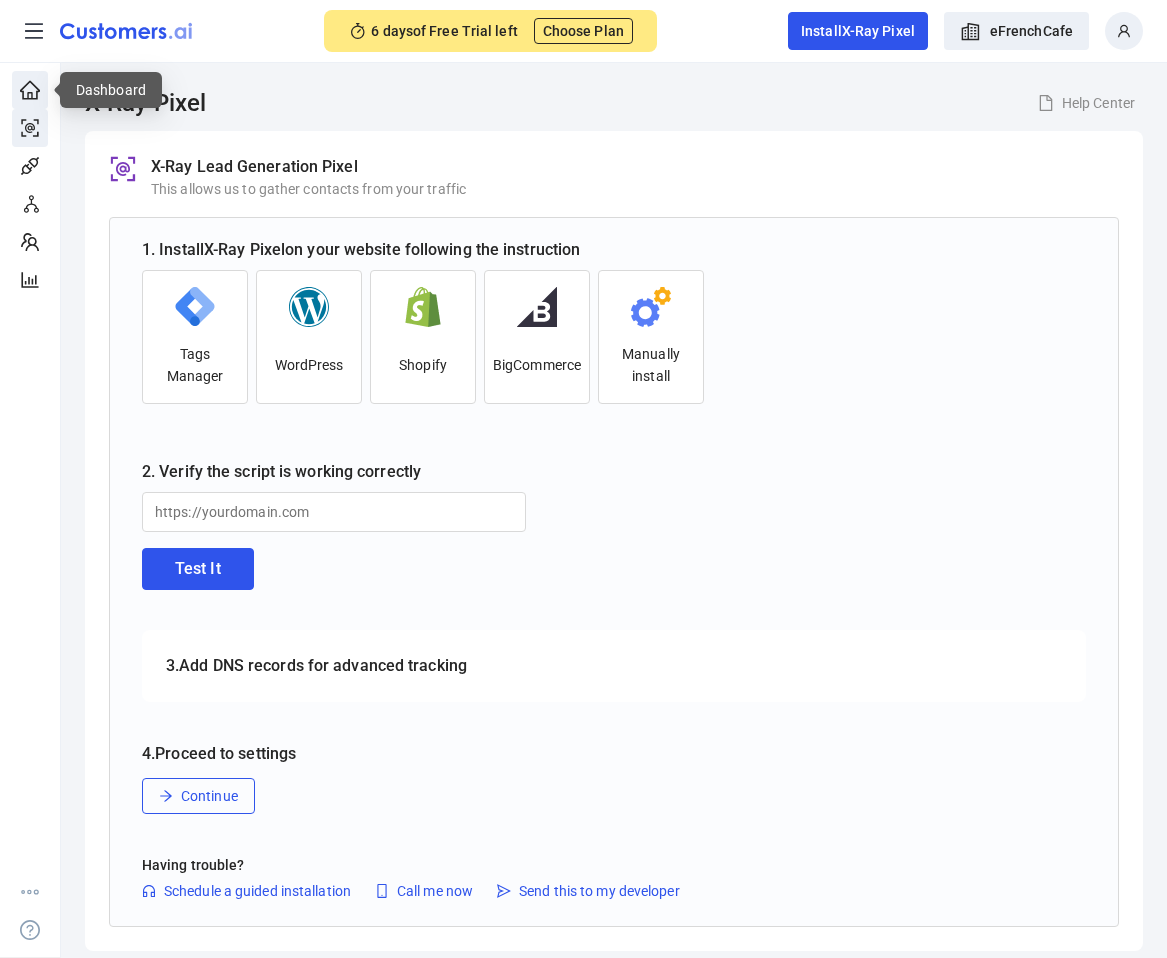 click at bounding box center (30, 90) 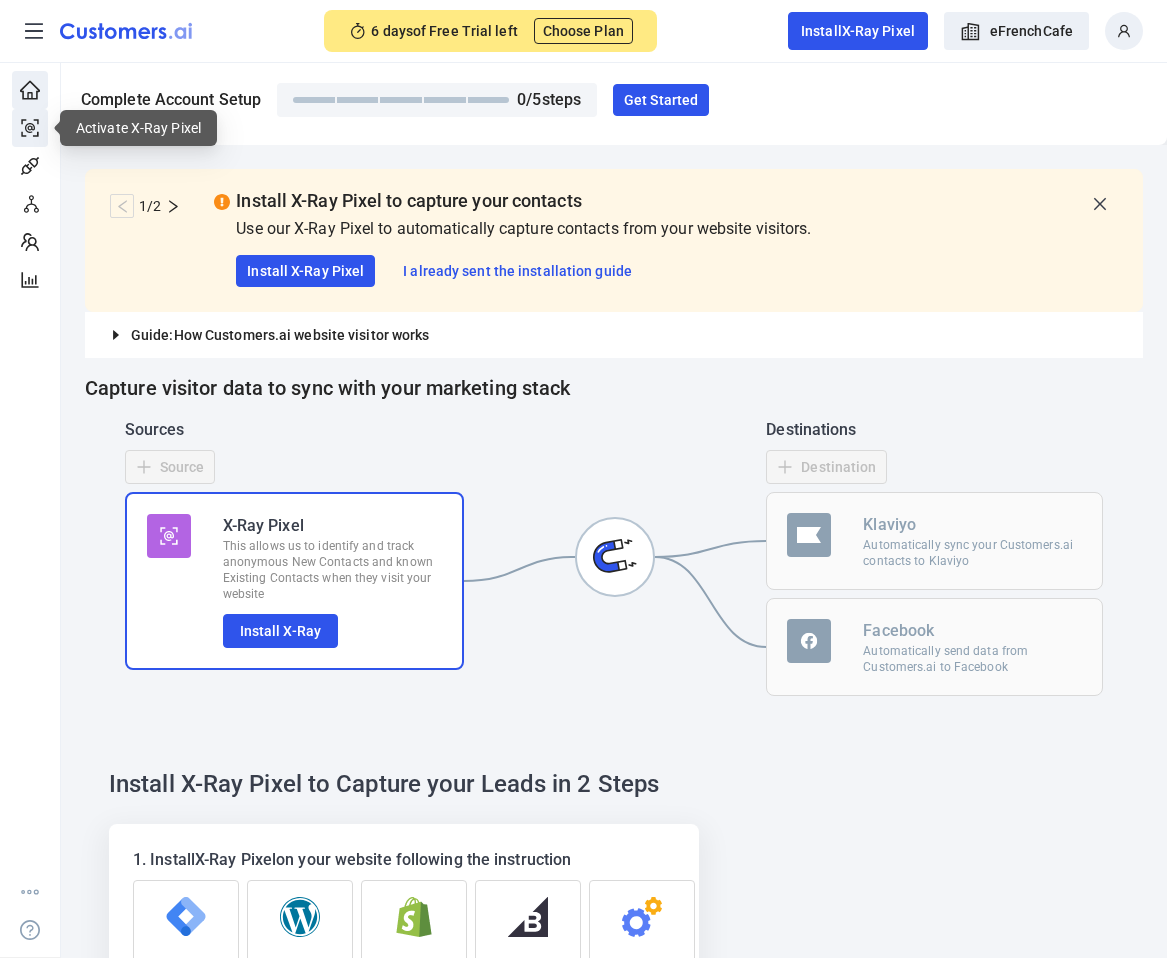 click at bounding box center [30, 128] 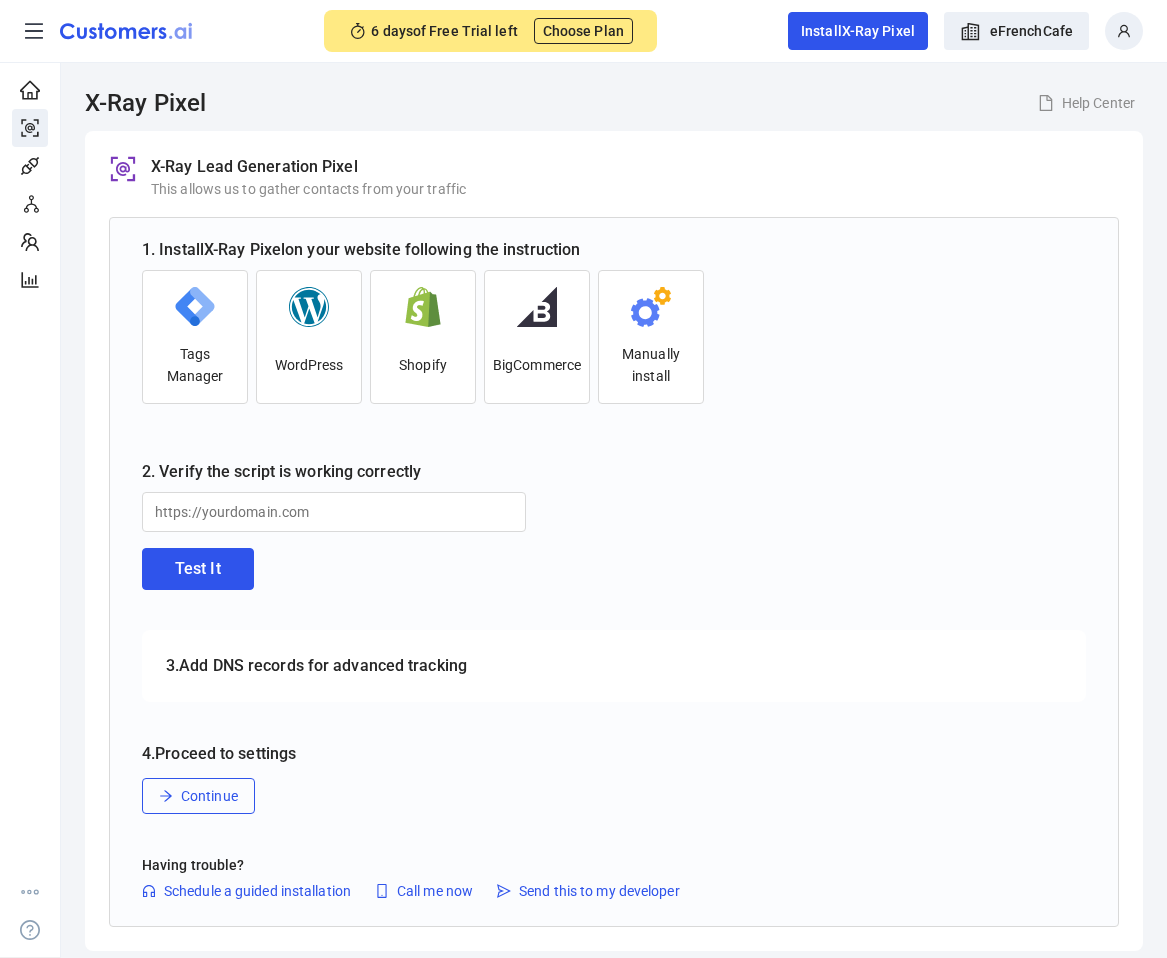 click on "Tags Manager" at bounding box center (195, 337) 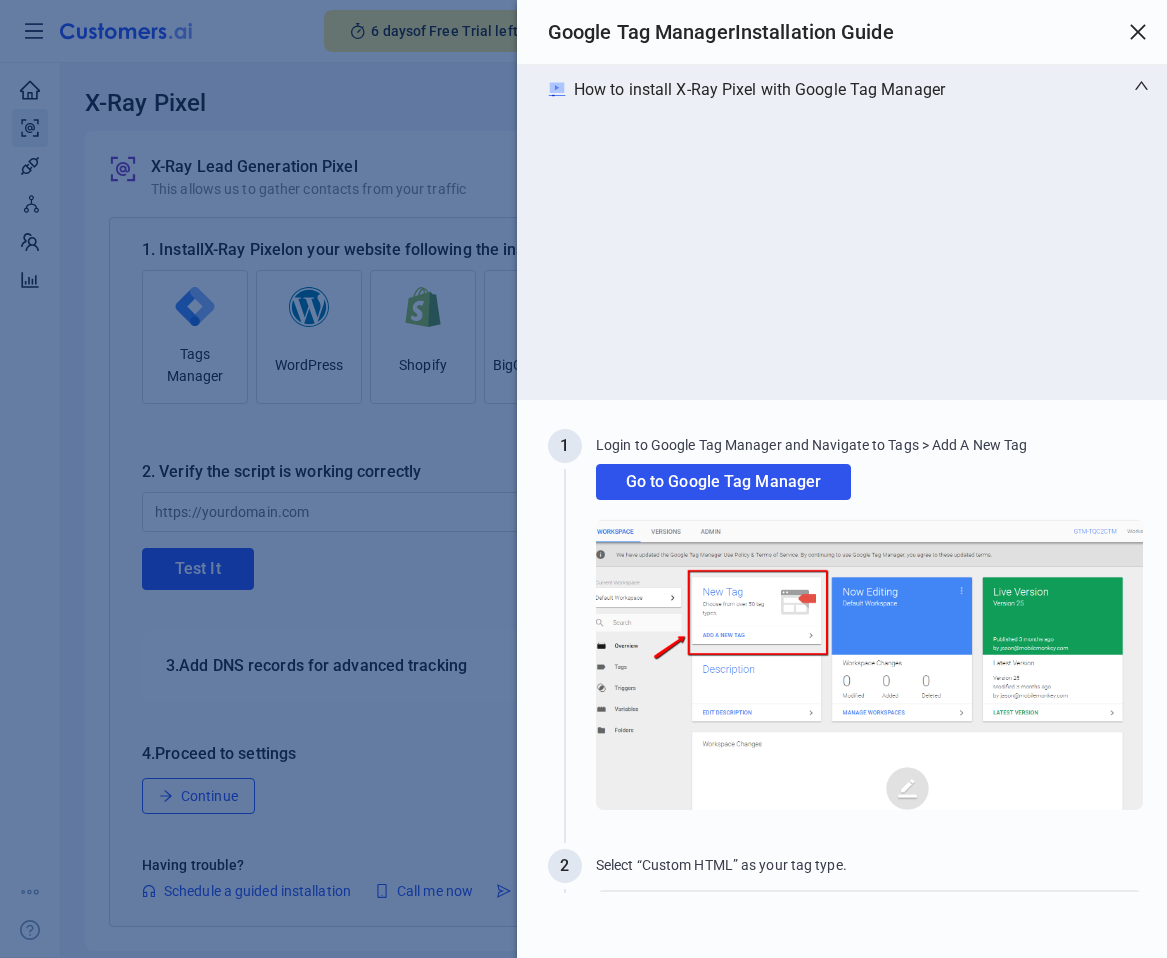 click at bounding box center (1138, 32) 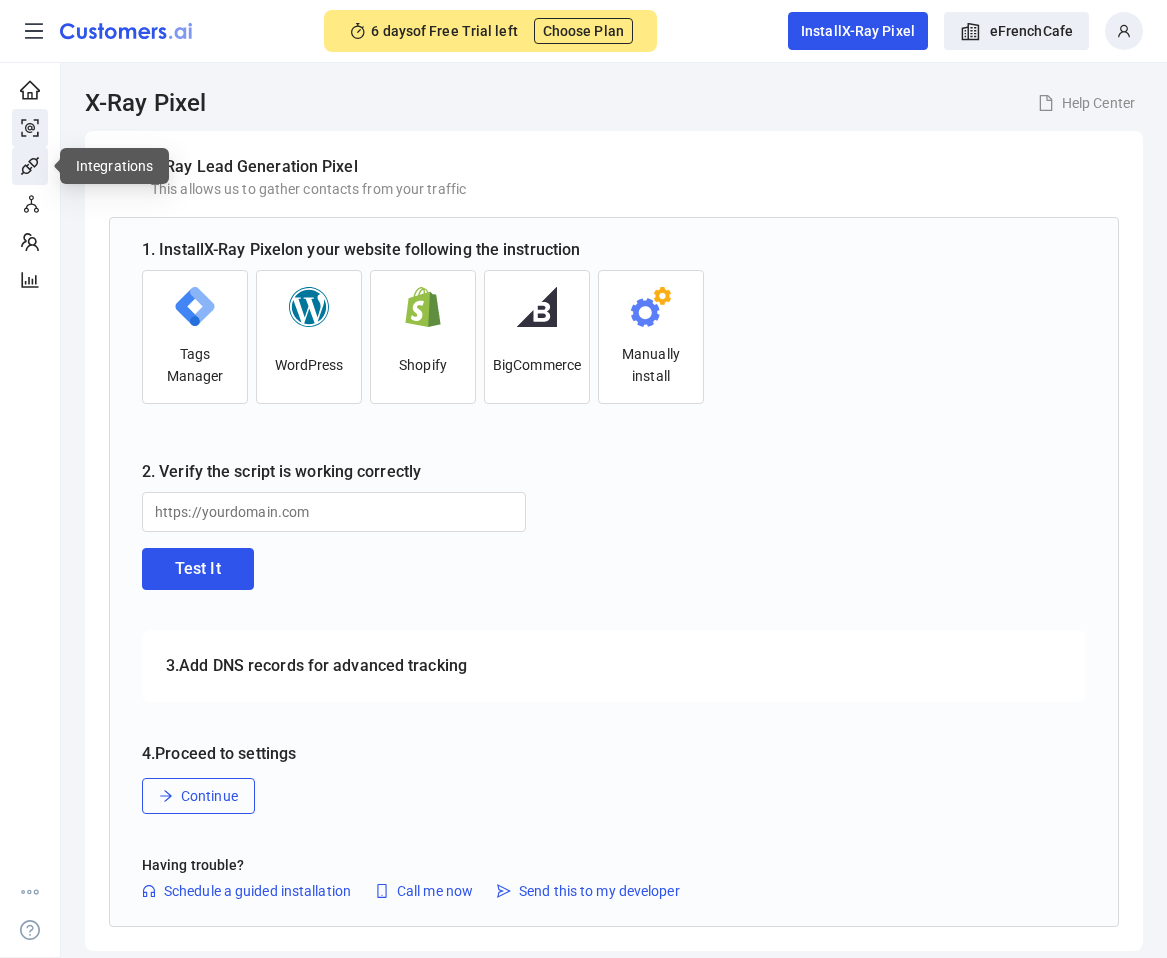 click at bounding box center [30, 166] 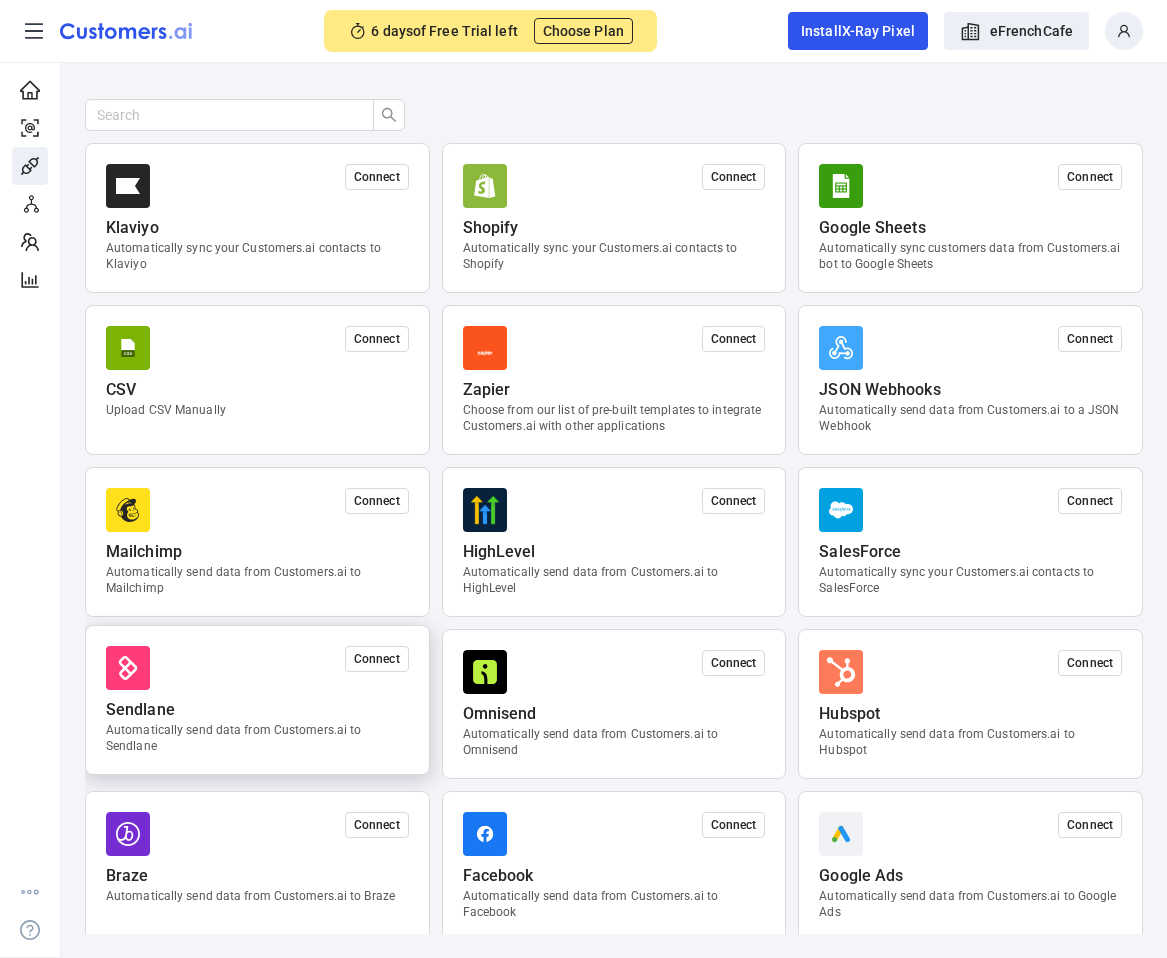 scroll, scrollTop: 0, scrollLeft: 0, axis: both 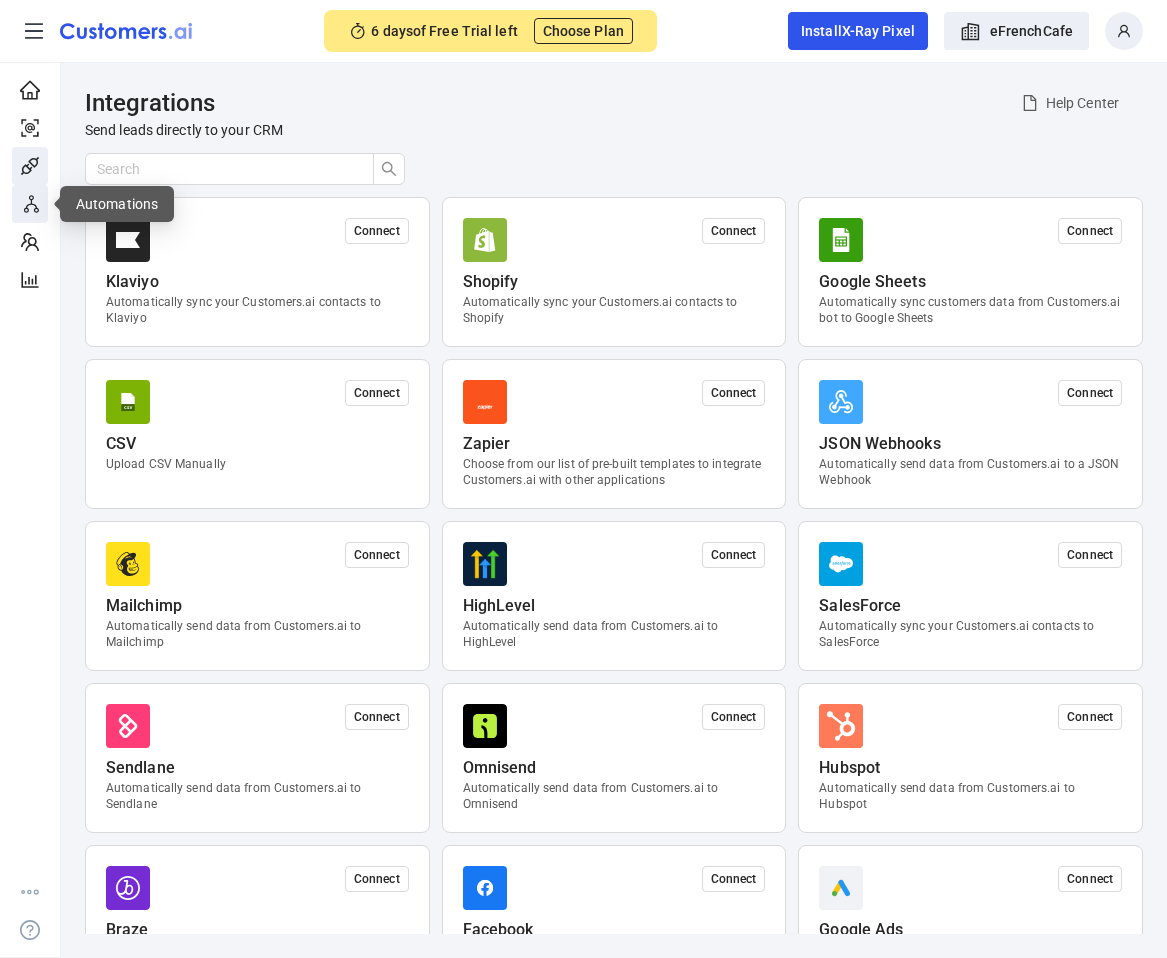 click at bounding box center (30, 204) 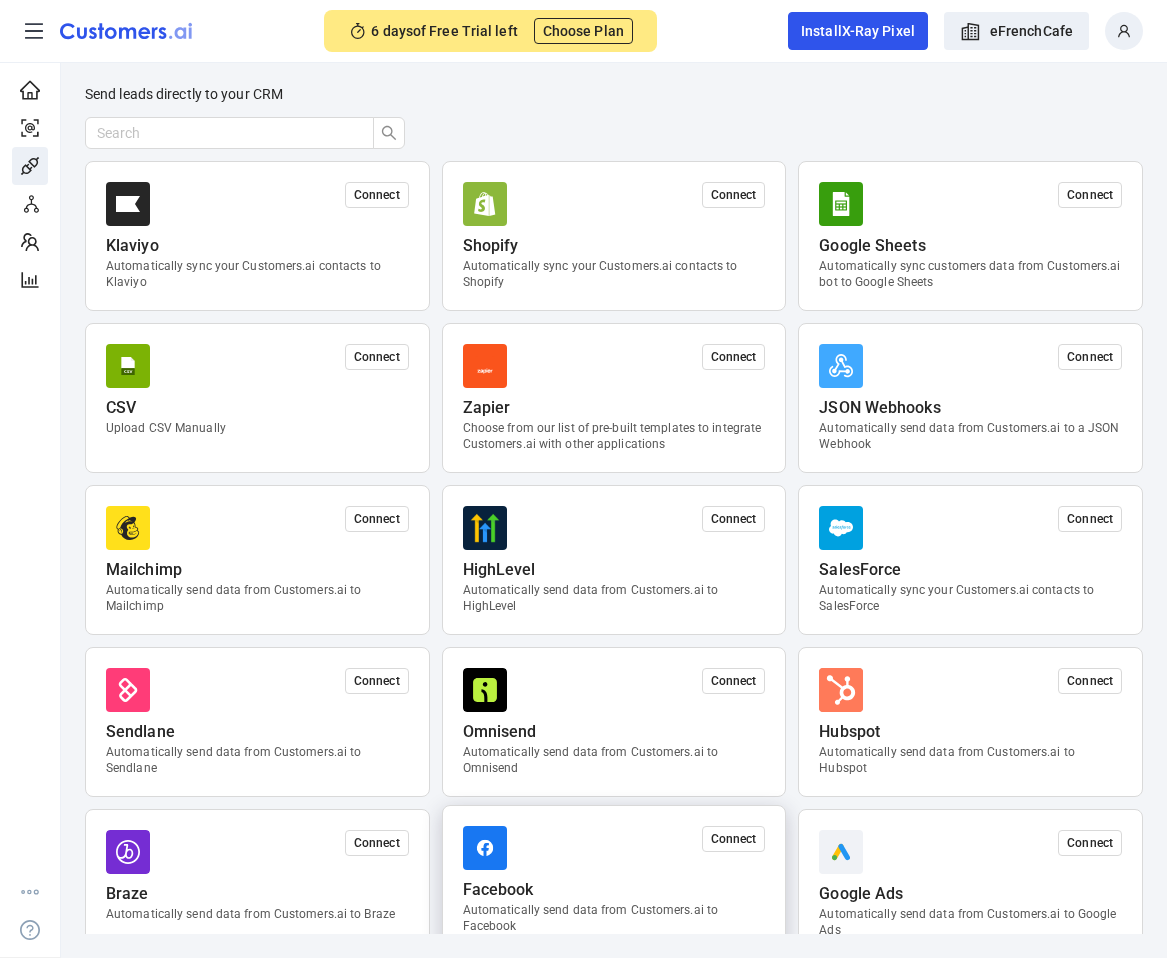 scroll, scrollTop: 0, scrollLeft: 0, axis: both 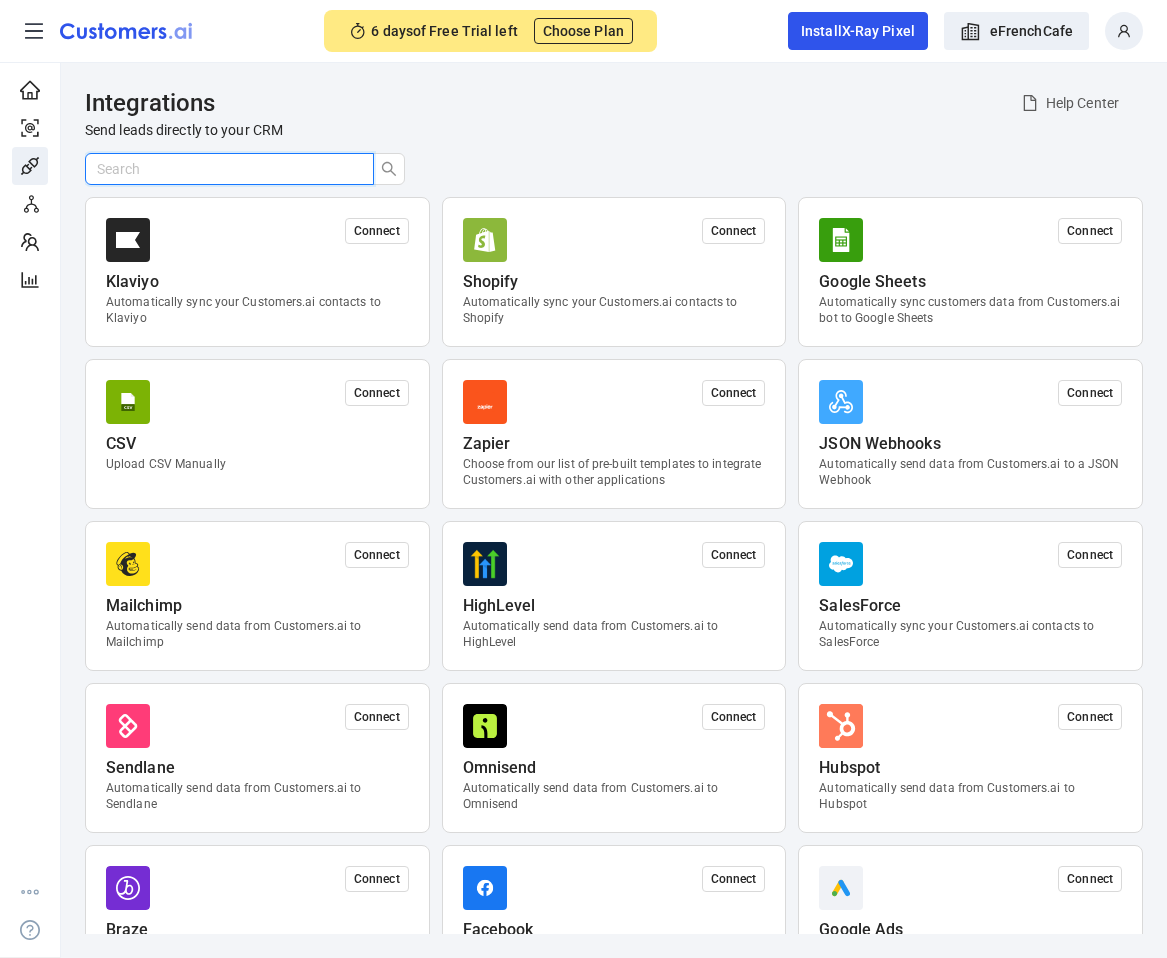 click at bounding box center (221, 169) 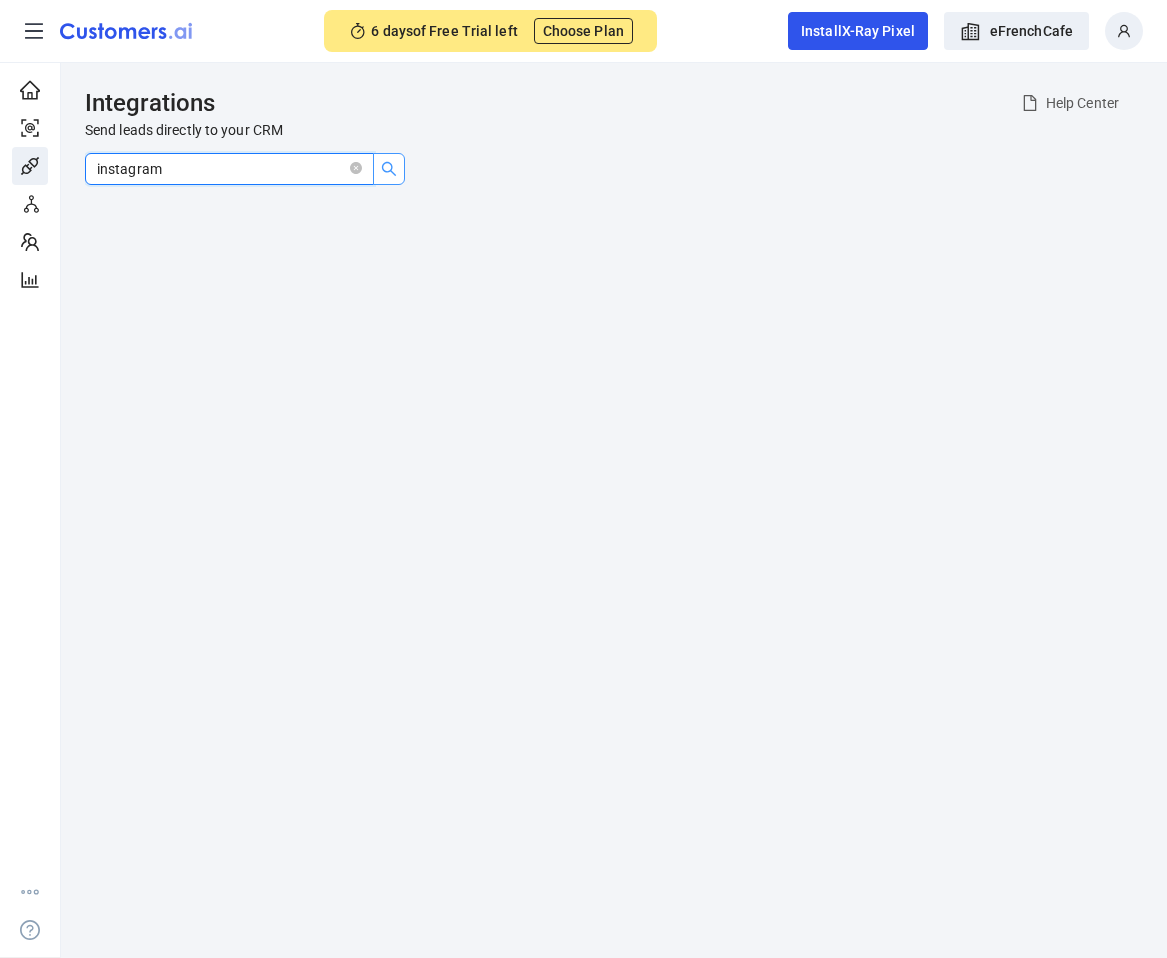 click at bounding box center [389, 169] 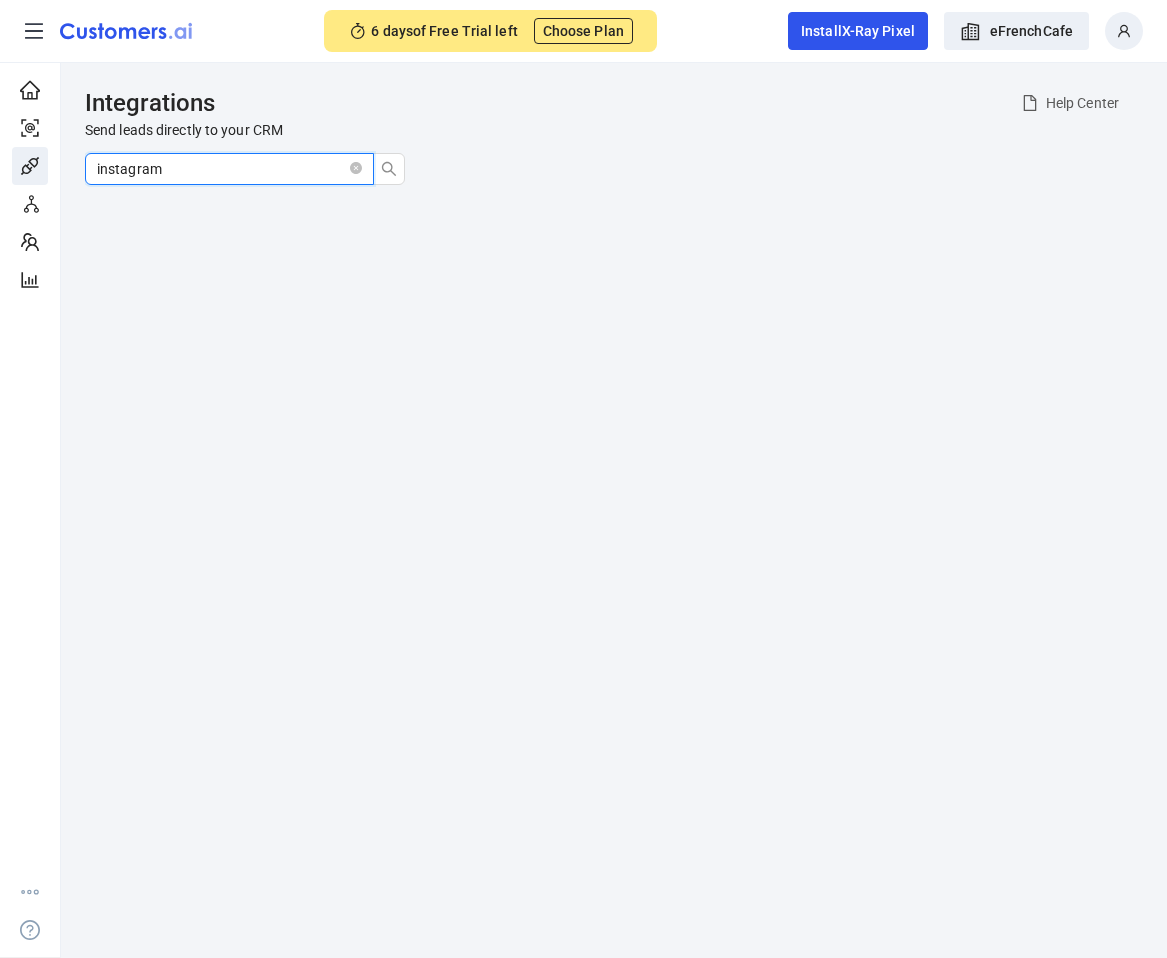 click on "instagram" at bounding box center [221, 169] 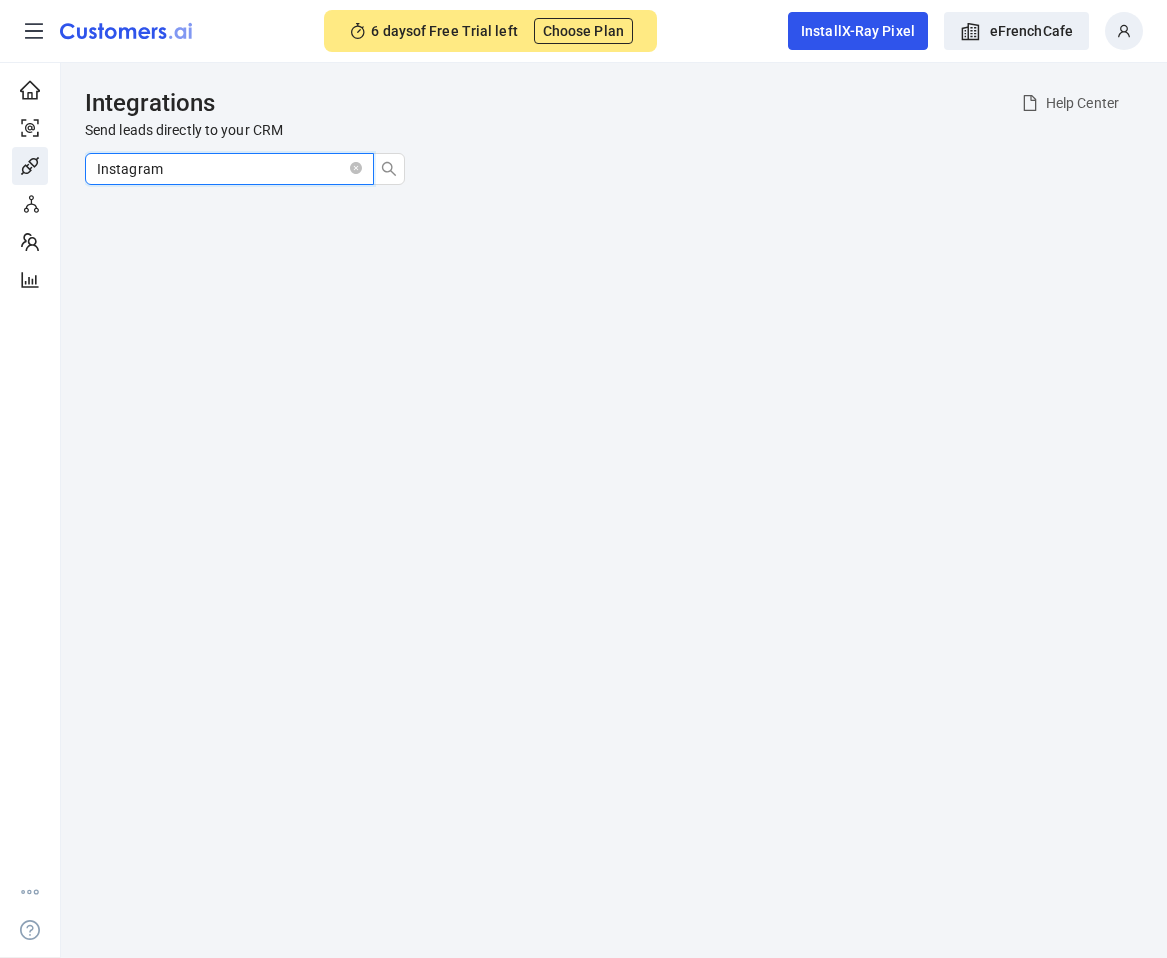 type on "Instagram" 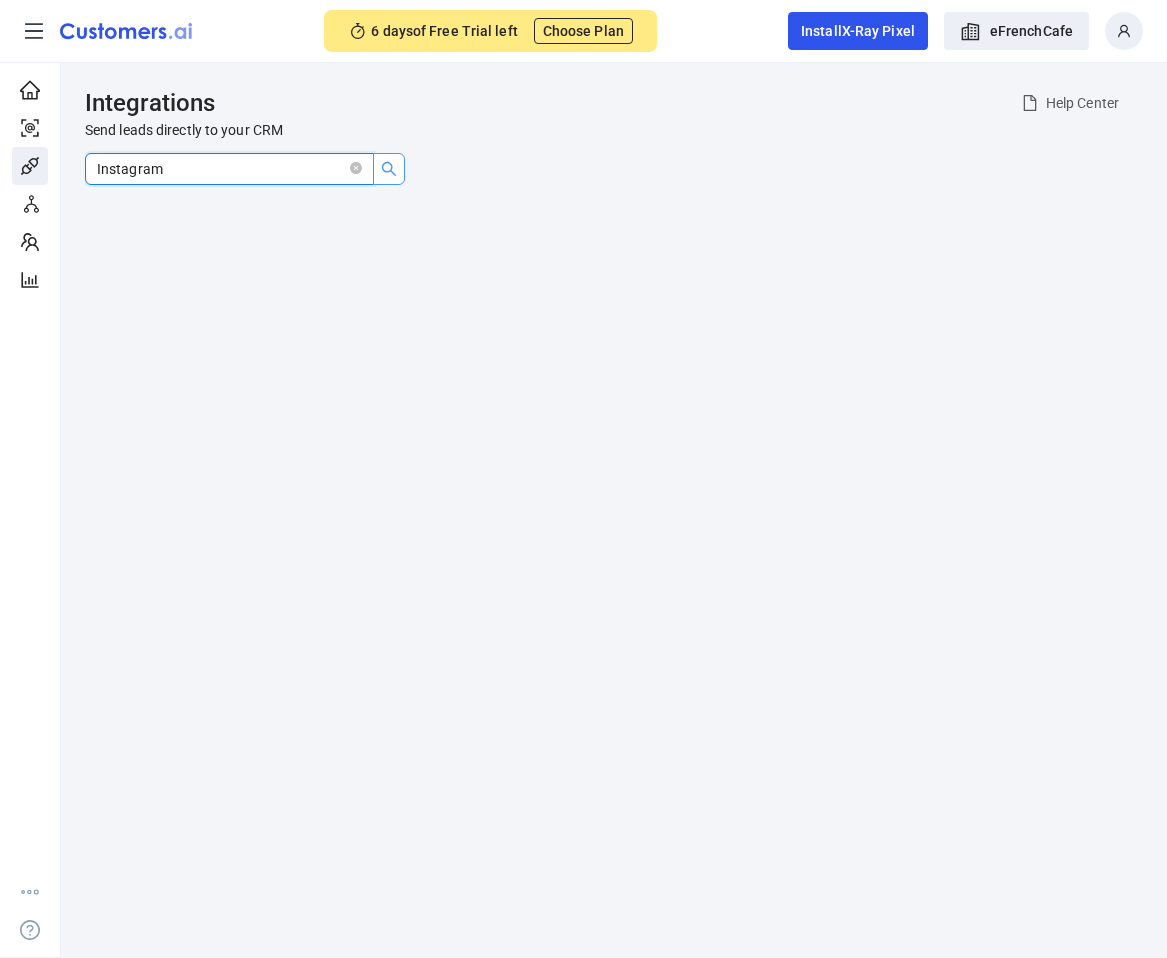 click at bounding box center [389, 169] 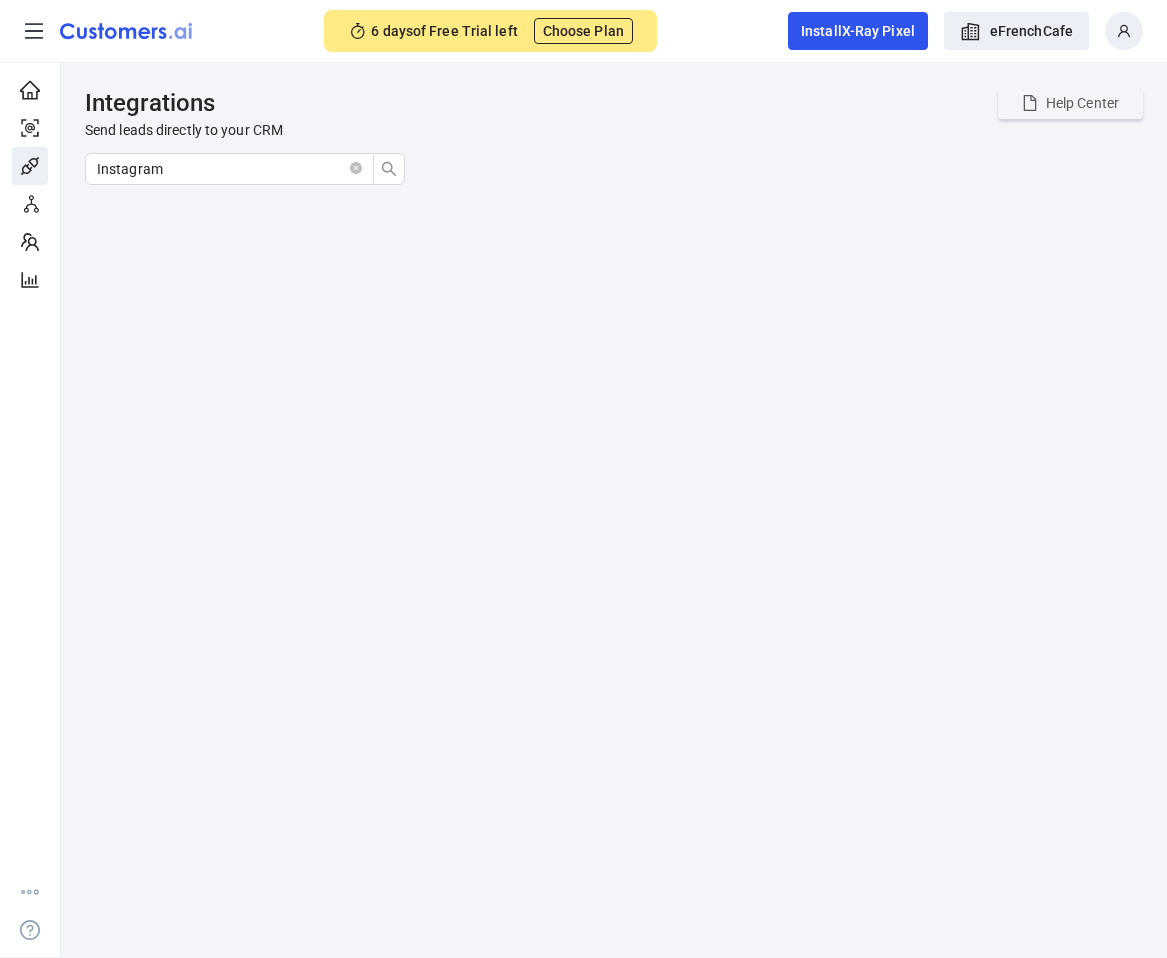 click on "Help Center" at bounding box center [1070, 103] 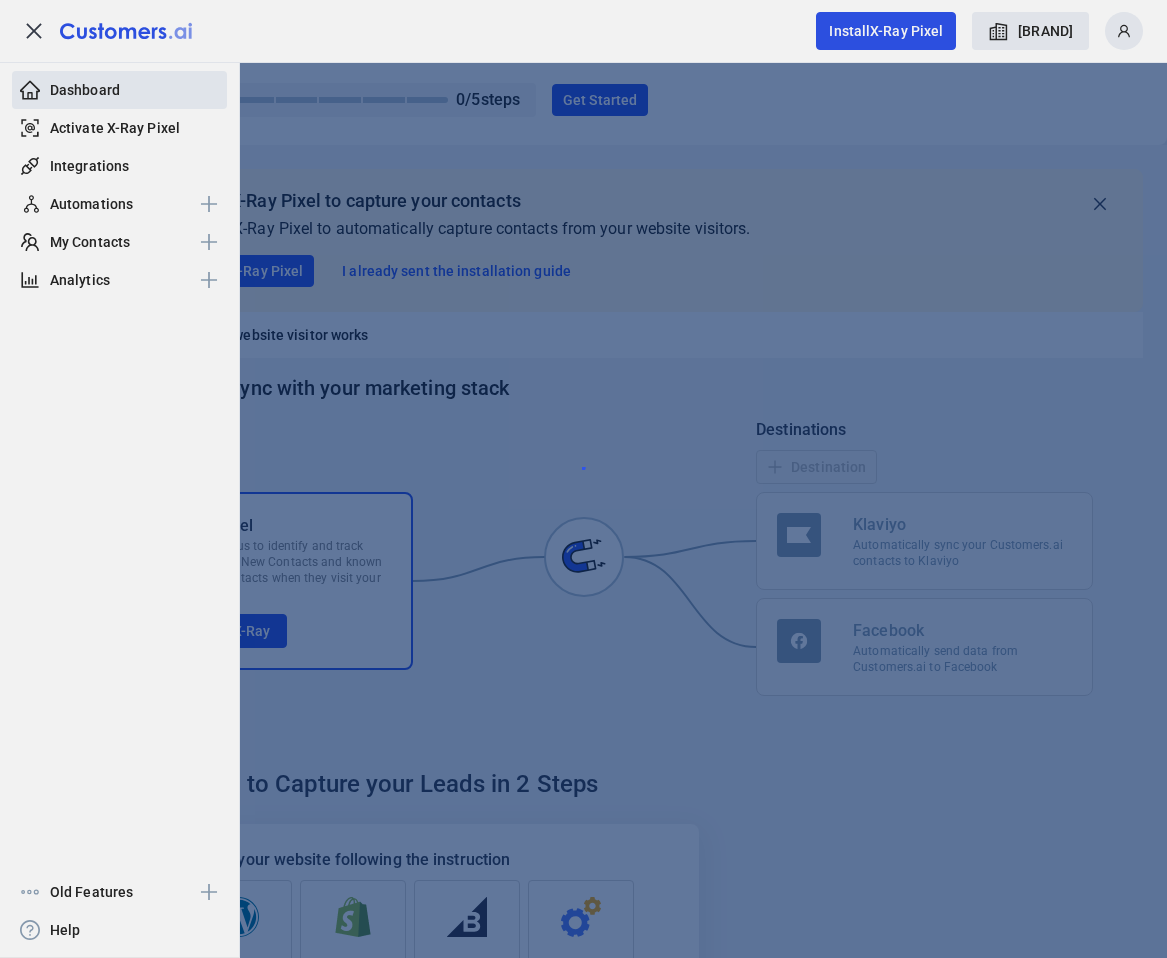 scroll, scrollTop: 0, scrollLeft: 0, axis: both 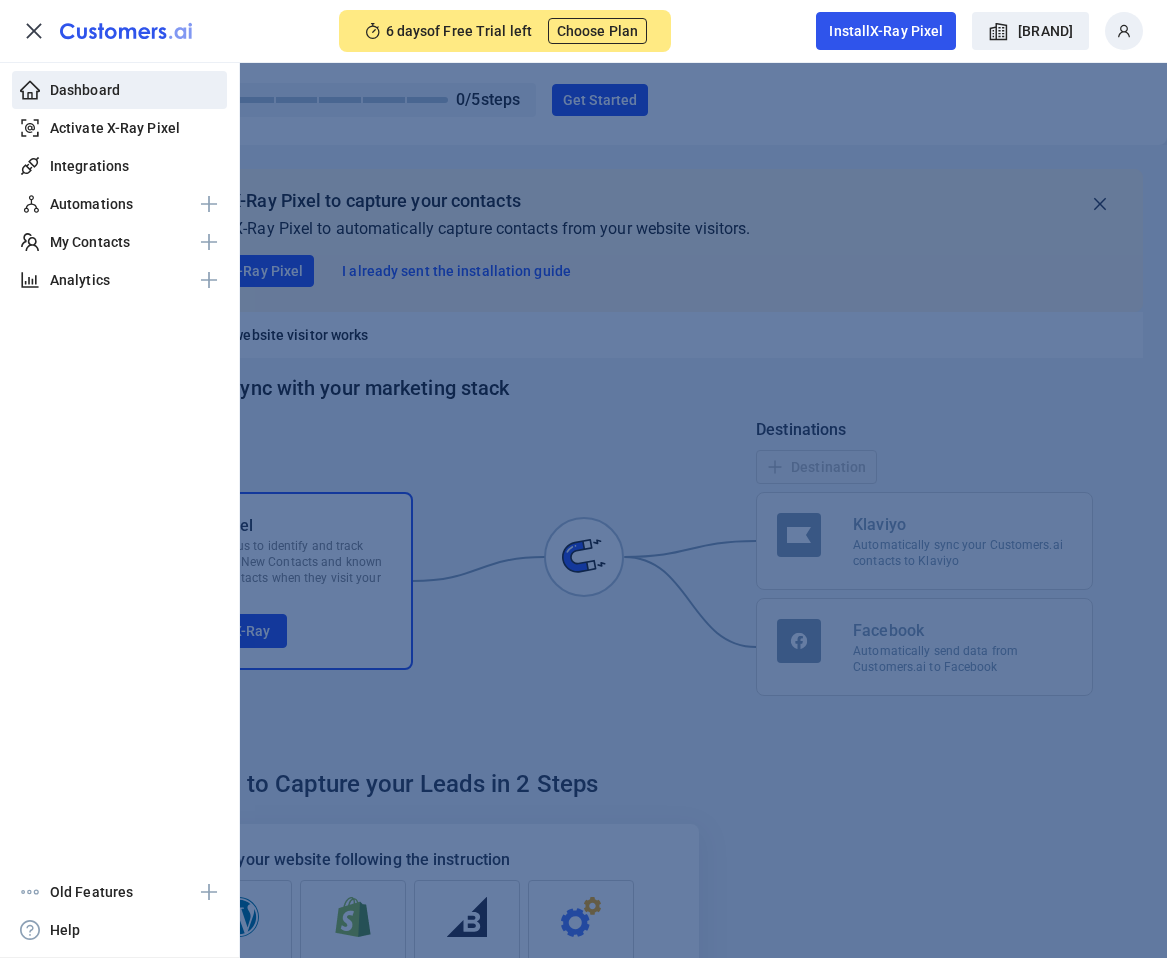 click on "eFrenchCafe" at bounding box center [1045, 31] 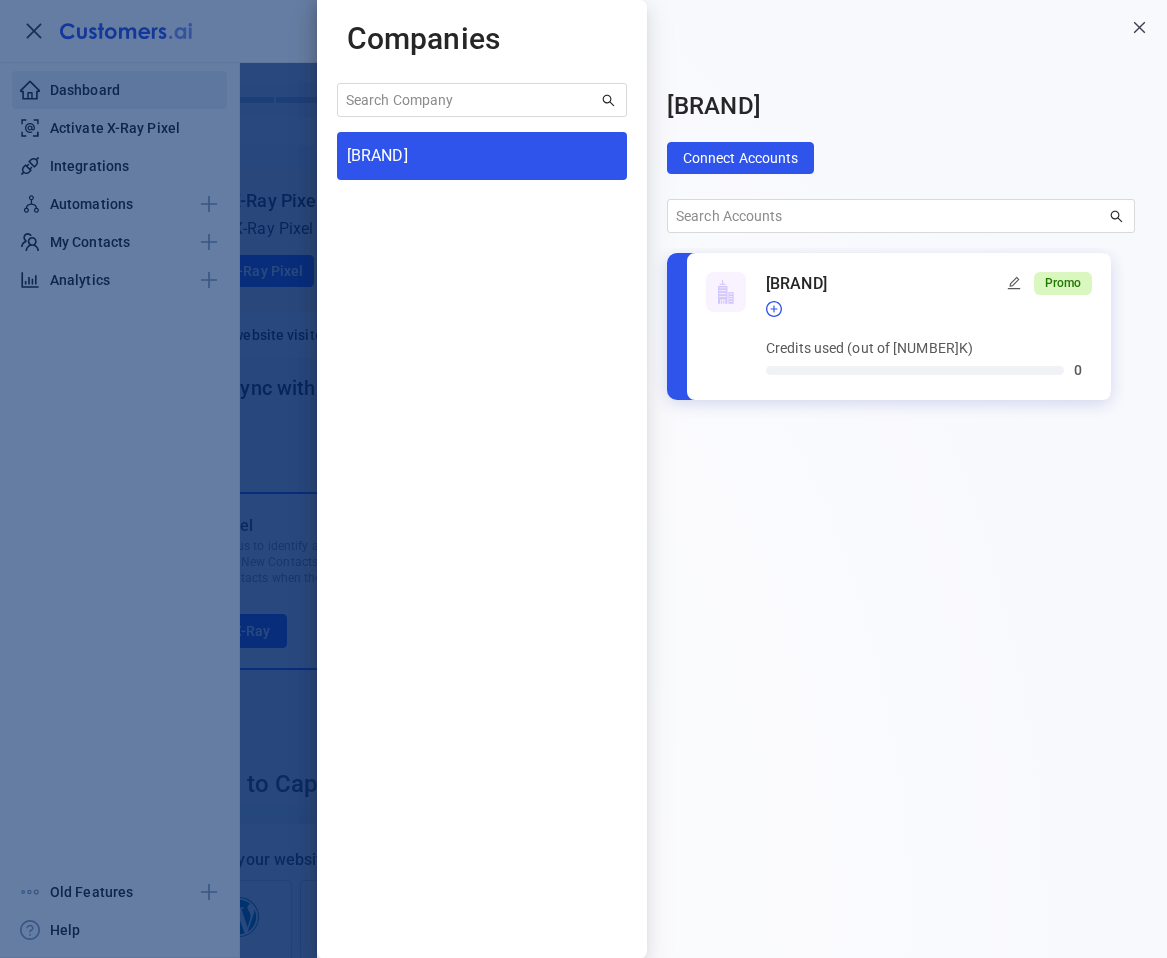 click on "eFrenchCafe Promo Credits used (out of 25K) 0" at bounding box center (889, 326) 